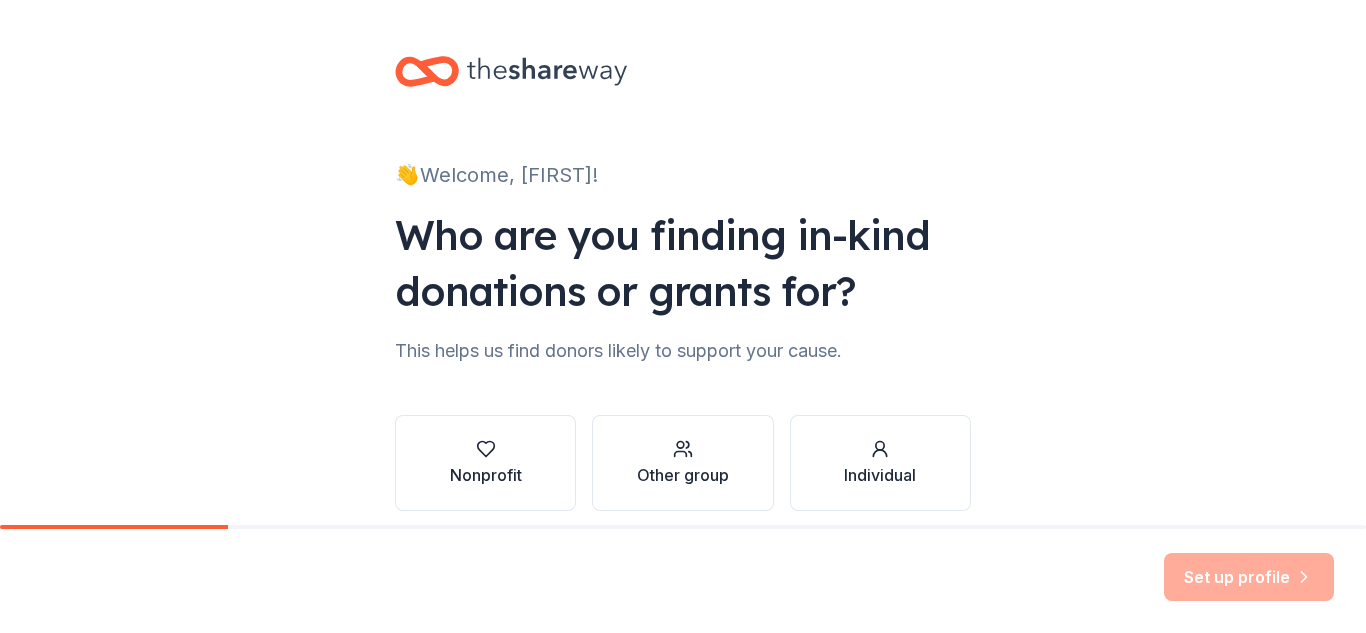 scroll, scrollTop: 0, scrollLeft: 0, axis: both 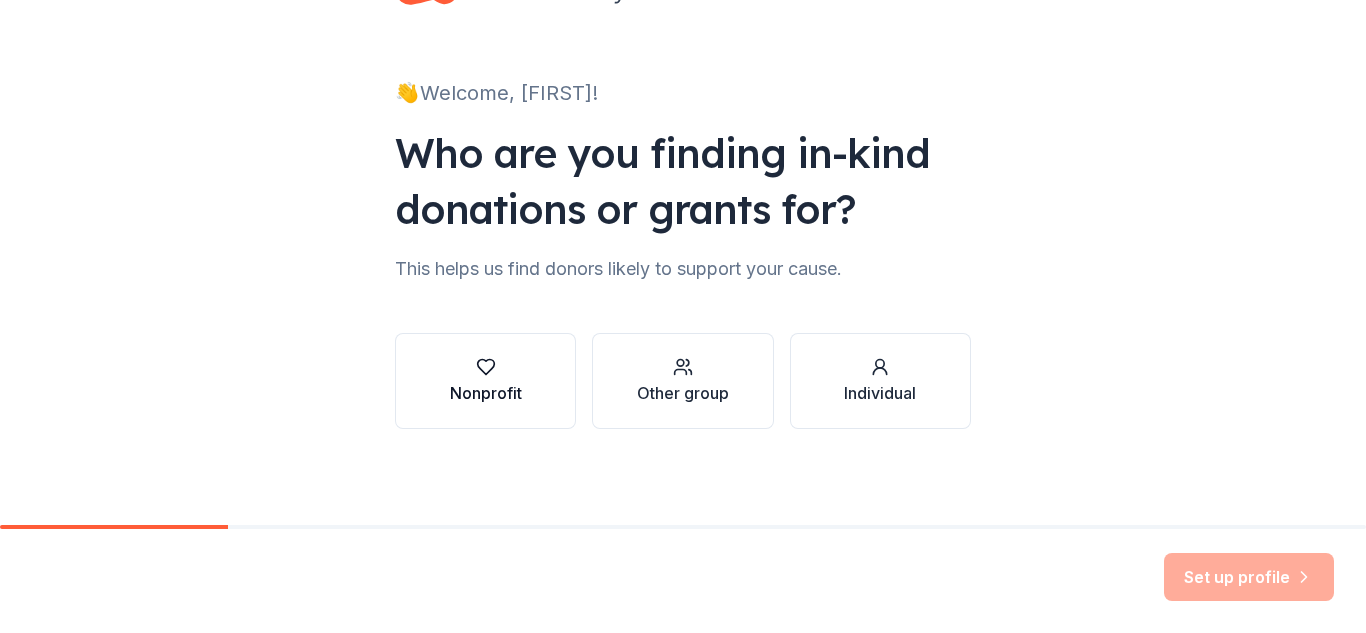 click on "Nonprofit" at bounding box center (486, 393) 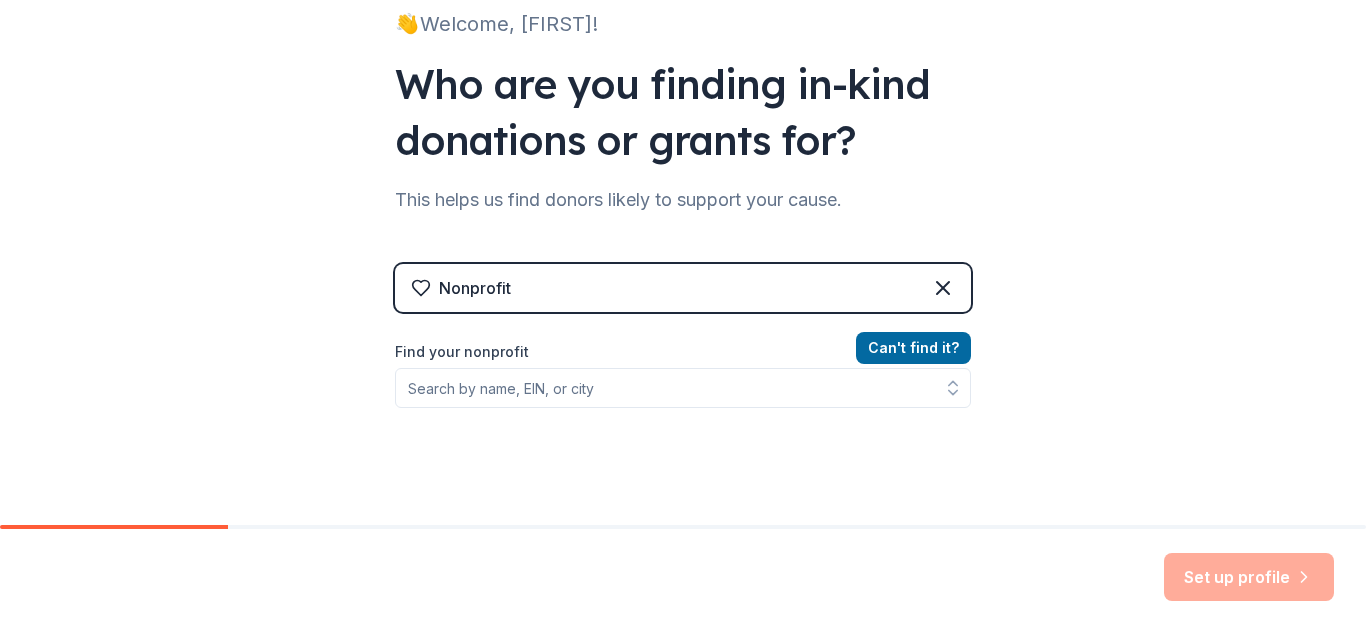 scroll, scrollTop: 182, scrollLeft: 0, axis: vertical 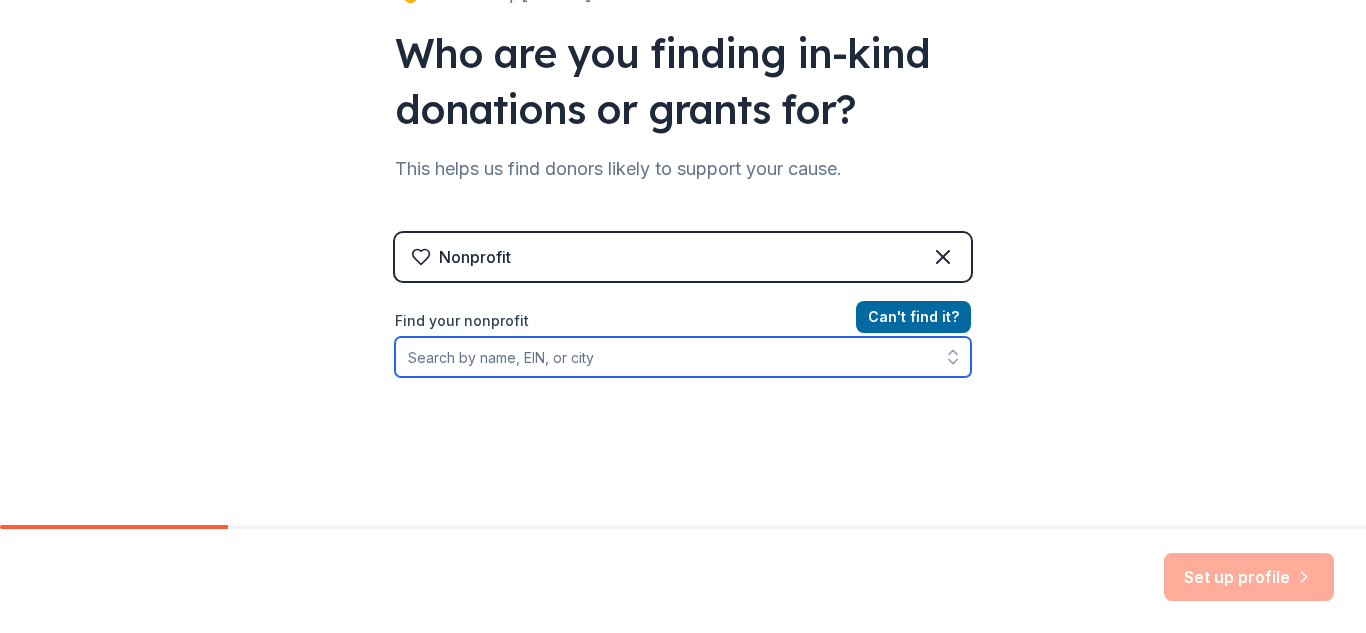 click on "Find your nonprofit" at bounding box center [683, 357] 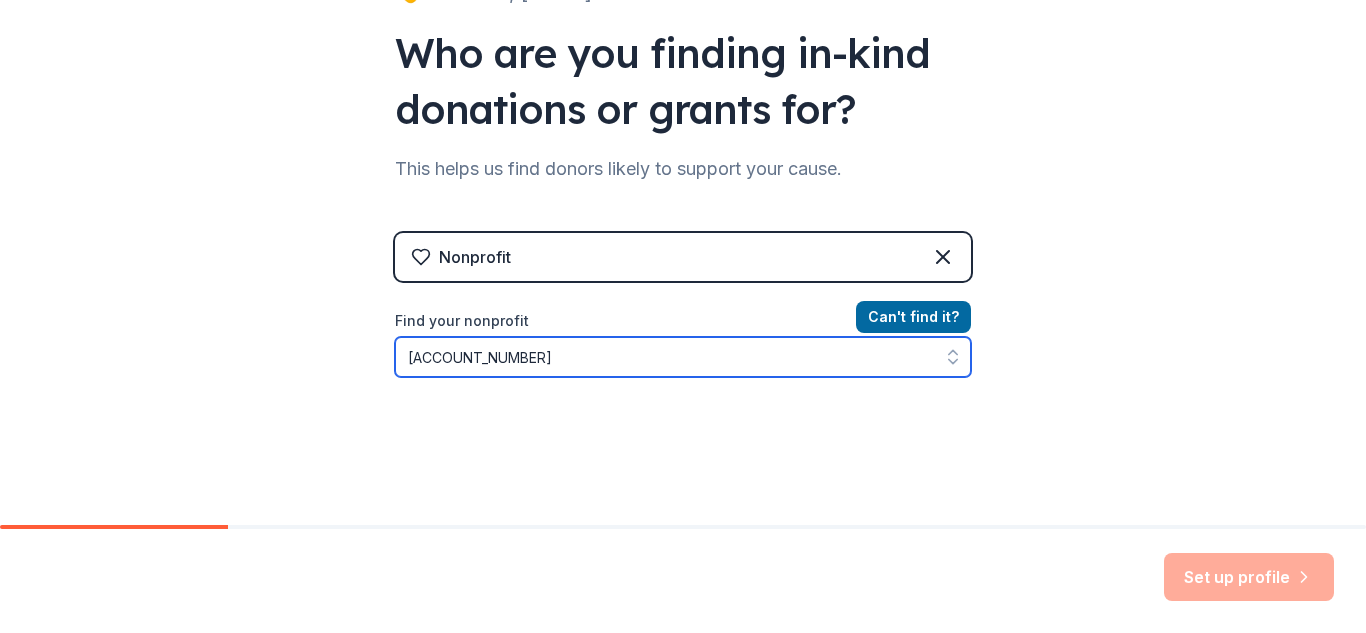 type on "[ACCOUNT_NUMBER]" 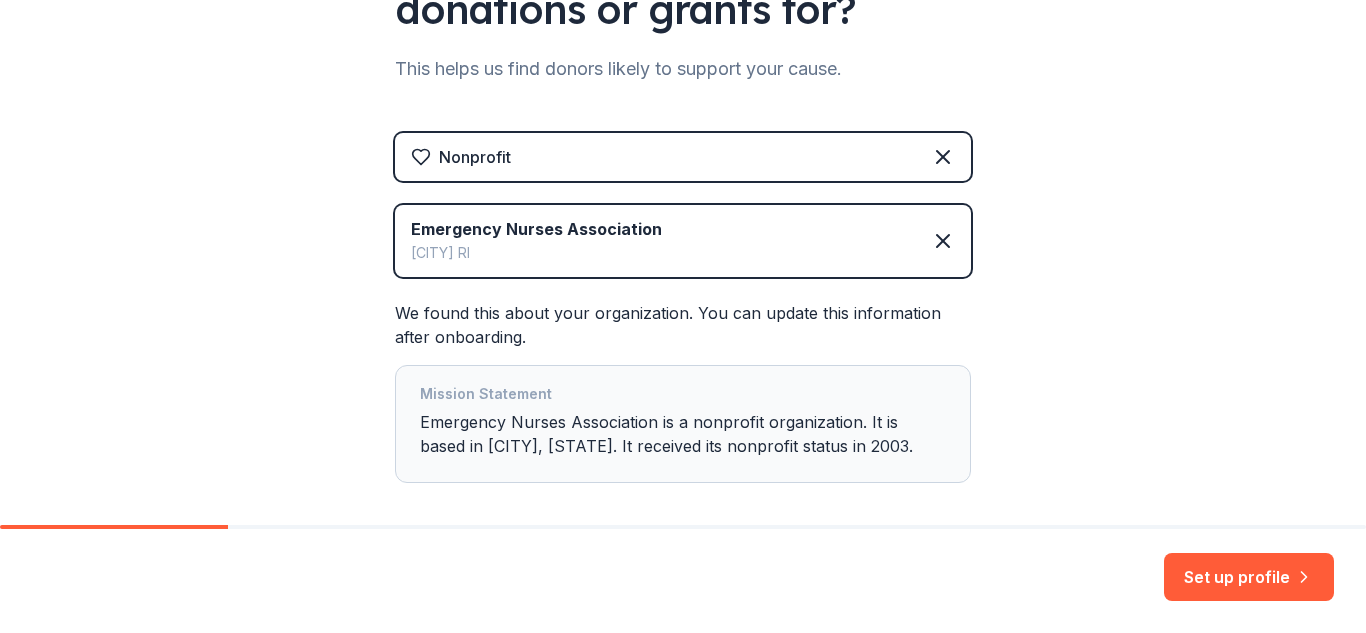 scroll, scrollTop: 376, scrollLeft: 0, axis: vertical 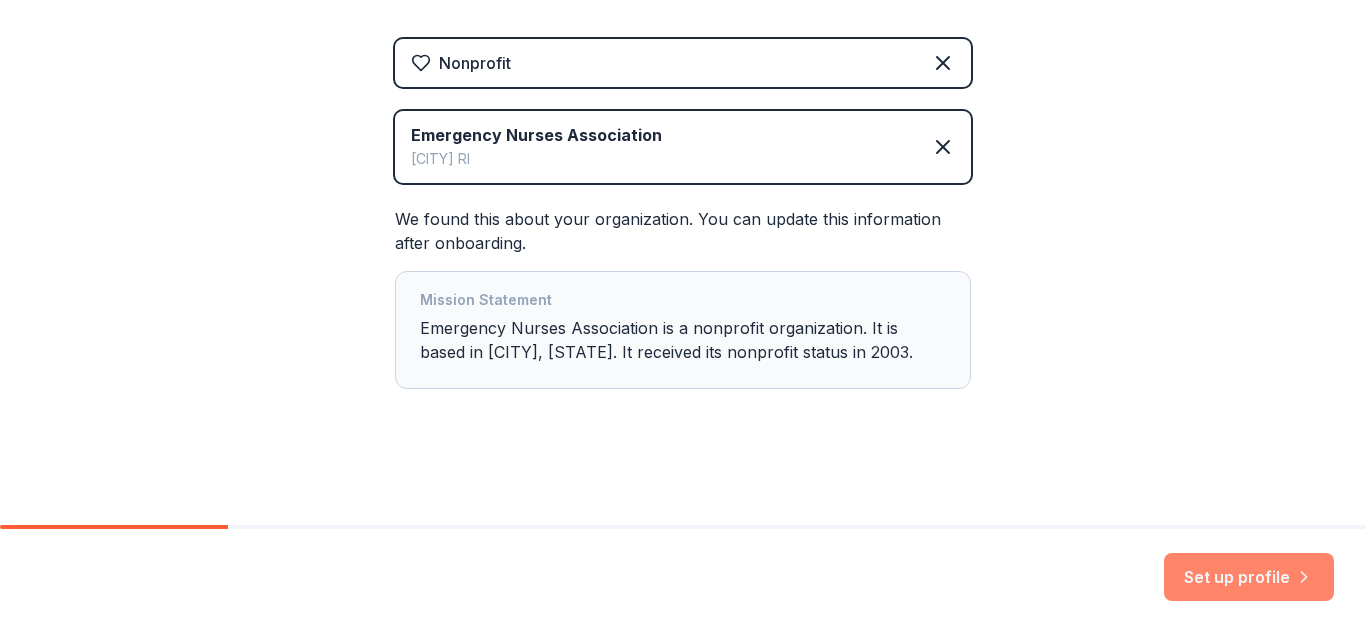 click on "Set up profile" at bounding box center [1249, 577] 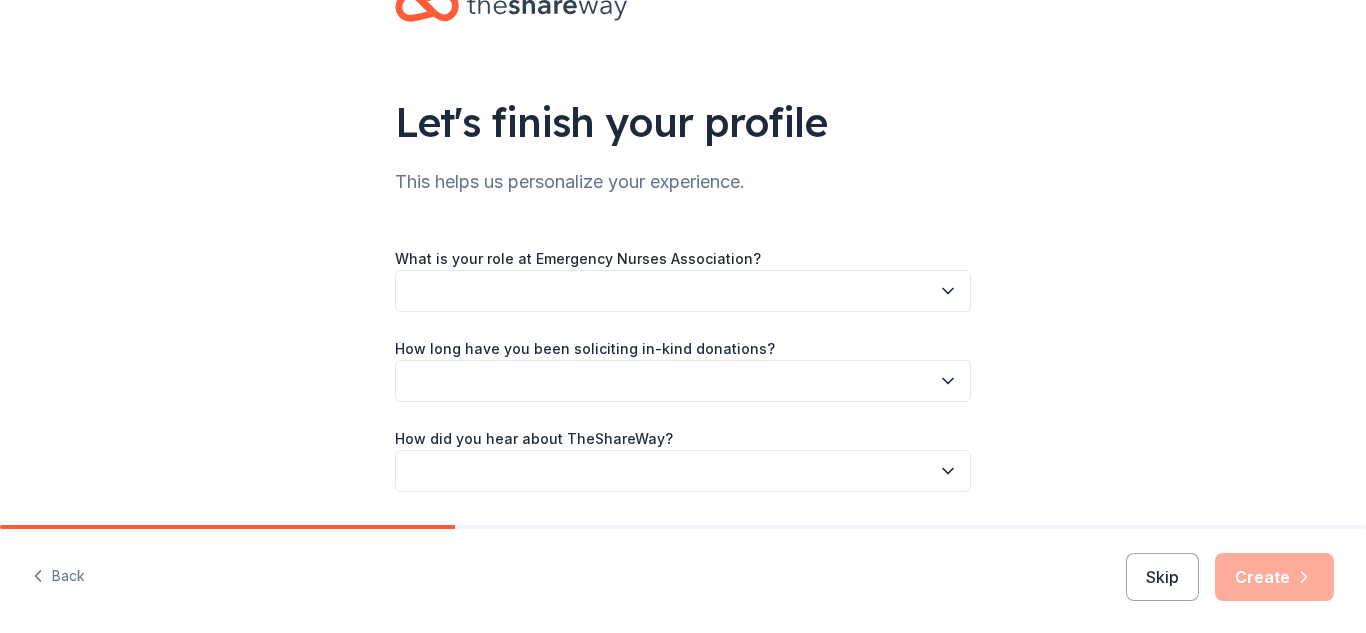 scroll, scrollTop: 100, scrollLeft: 0, axis: vertical 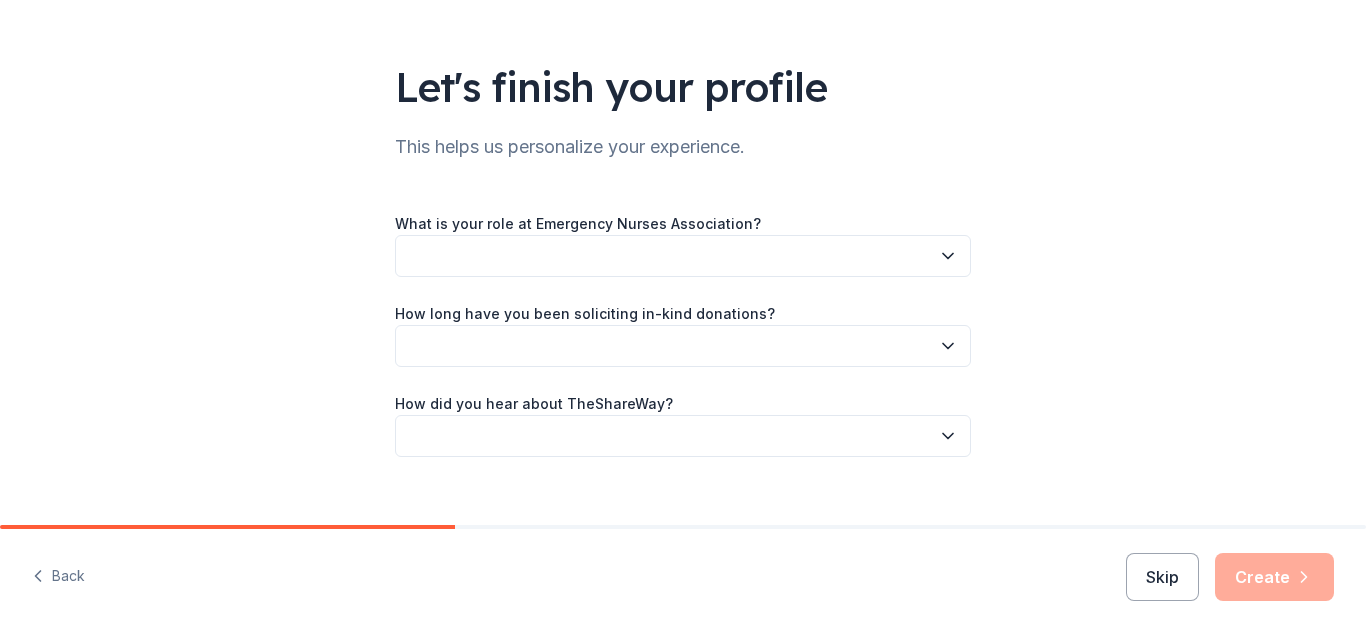 click at bounding box center [683, 256] 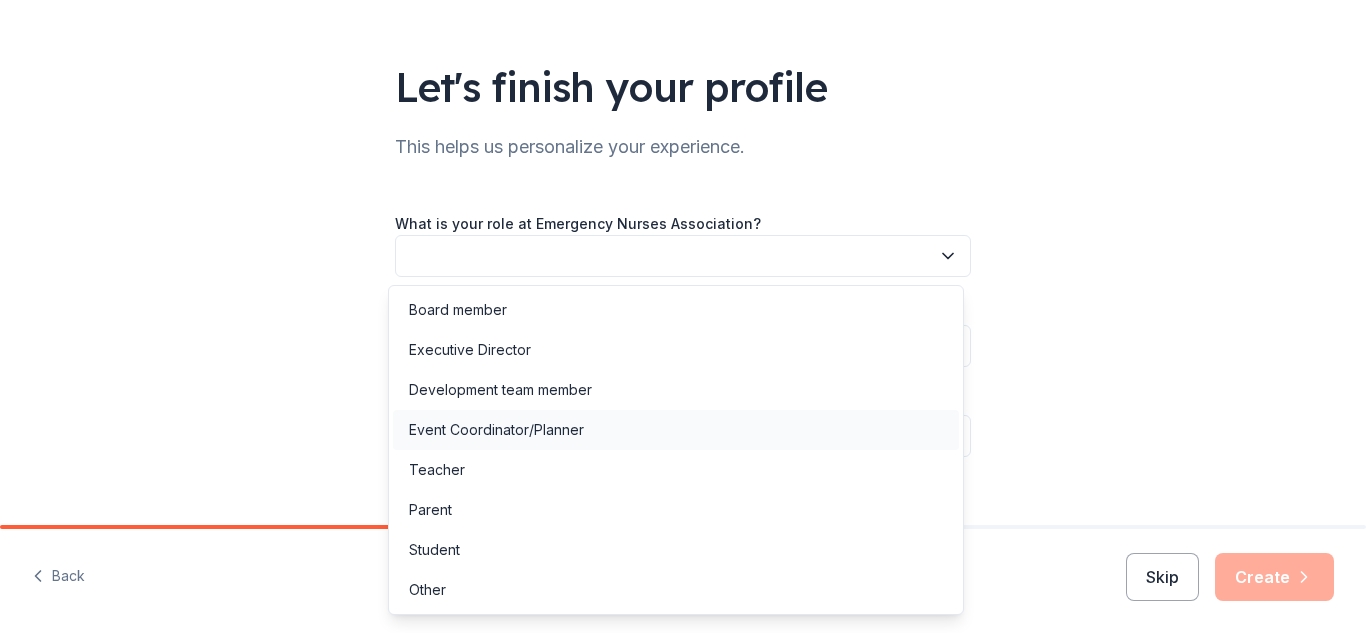 click on "Event Coordinator/Planner" at bounding box center (496, 430) 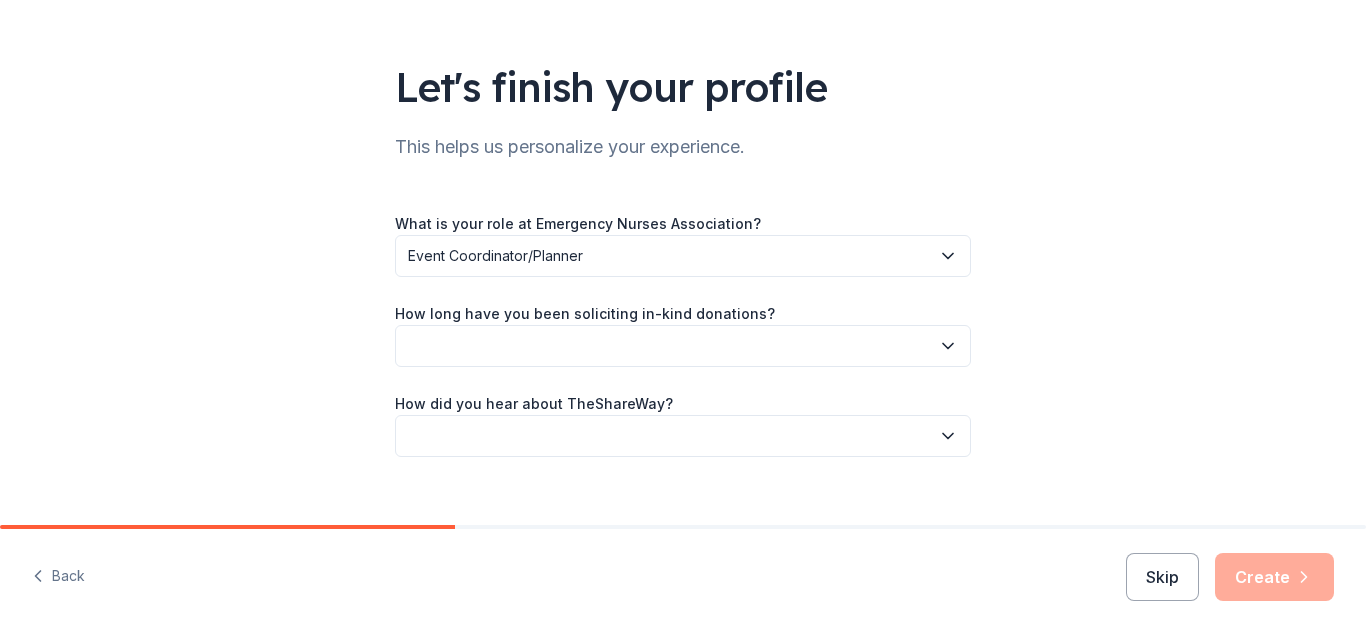 click at bounding box center [683, 346] 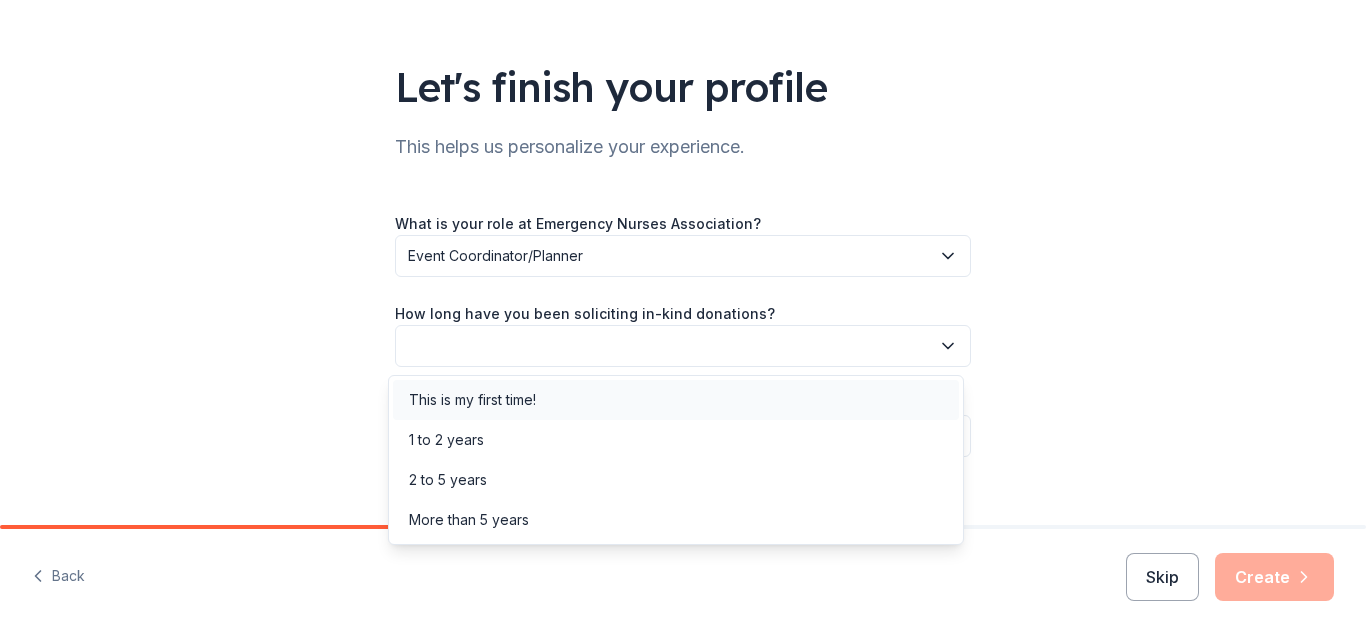 click on "This is my first time!" at bounding box center (472, 400) 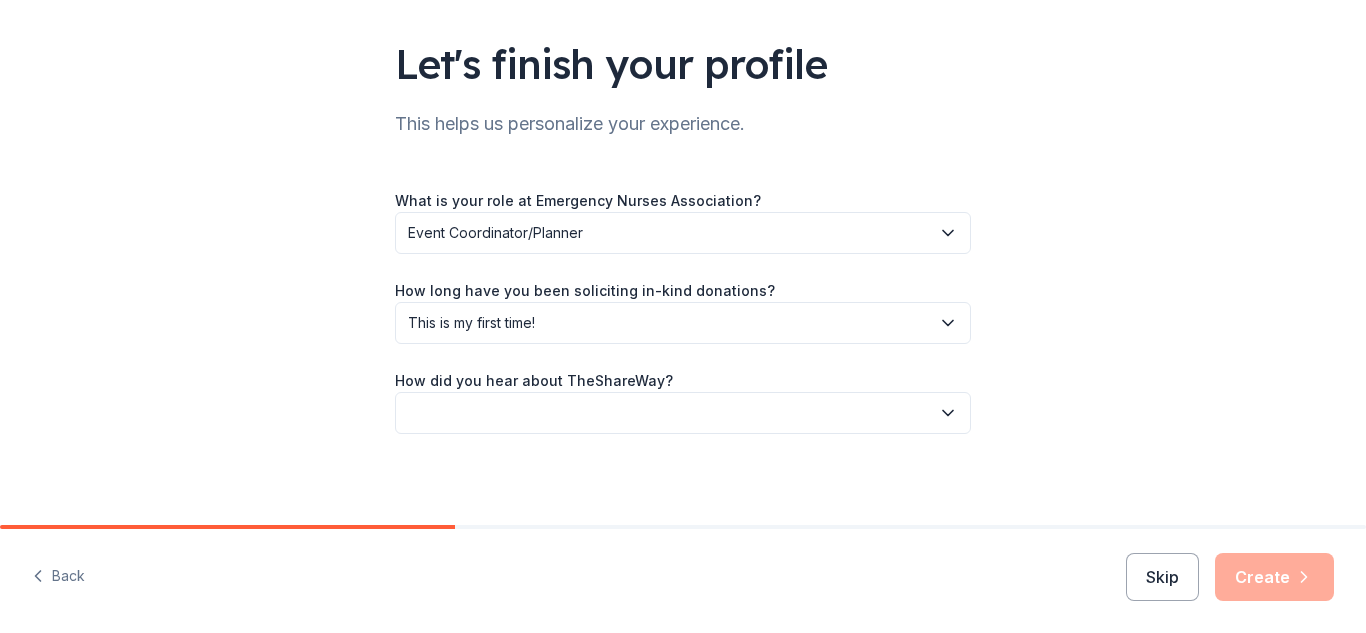 scroll, scrollTop: 128, scrollLeft: 0, axis: vertical 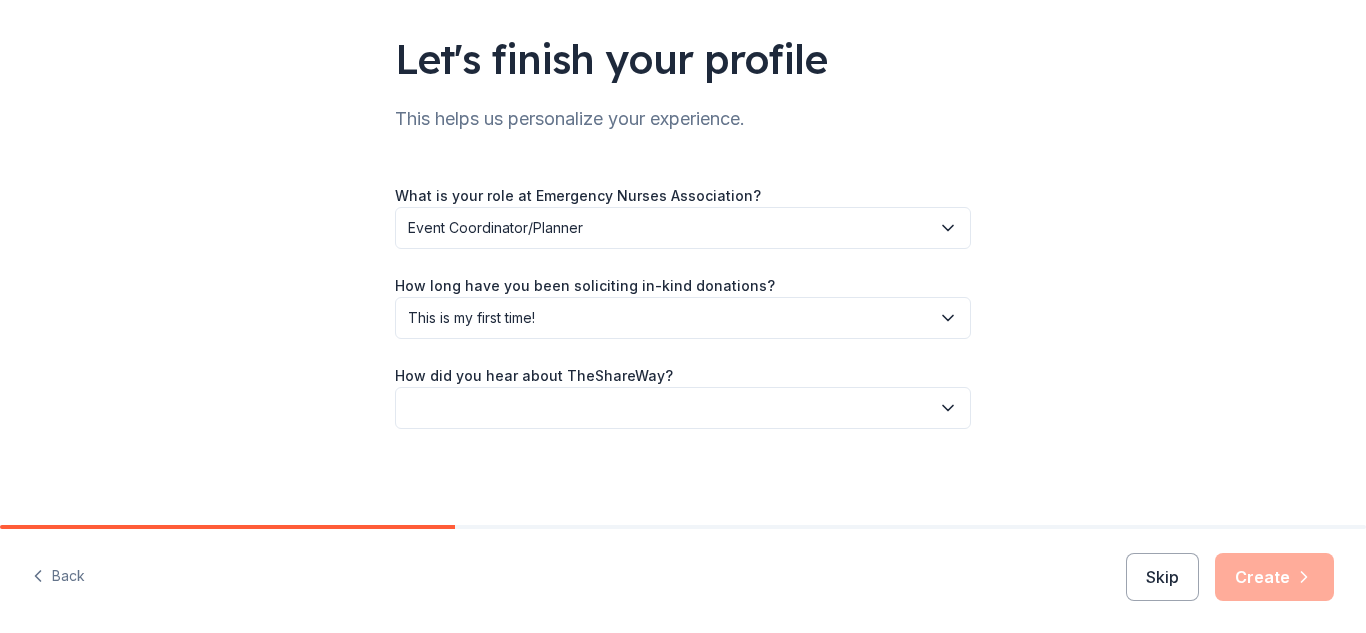 click at bounding box center [683, 408] 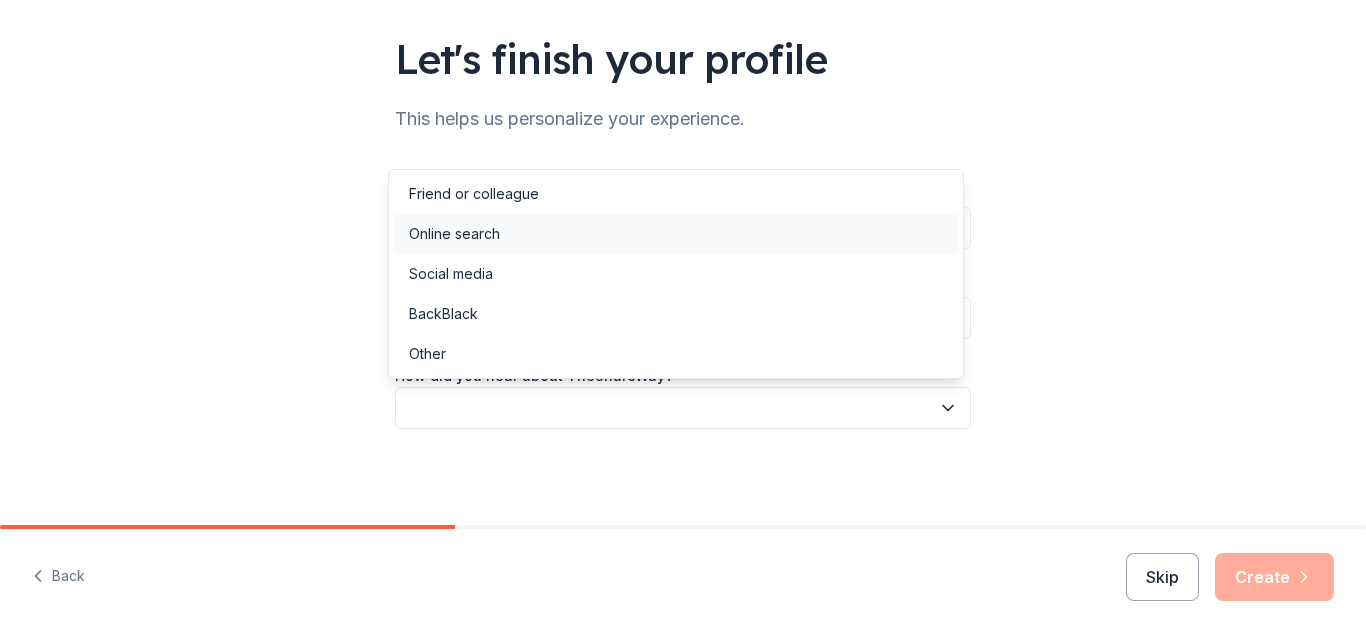 click on "Online search" at bounding box center (454, 234) 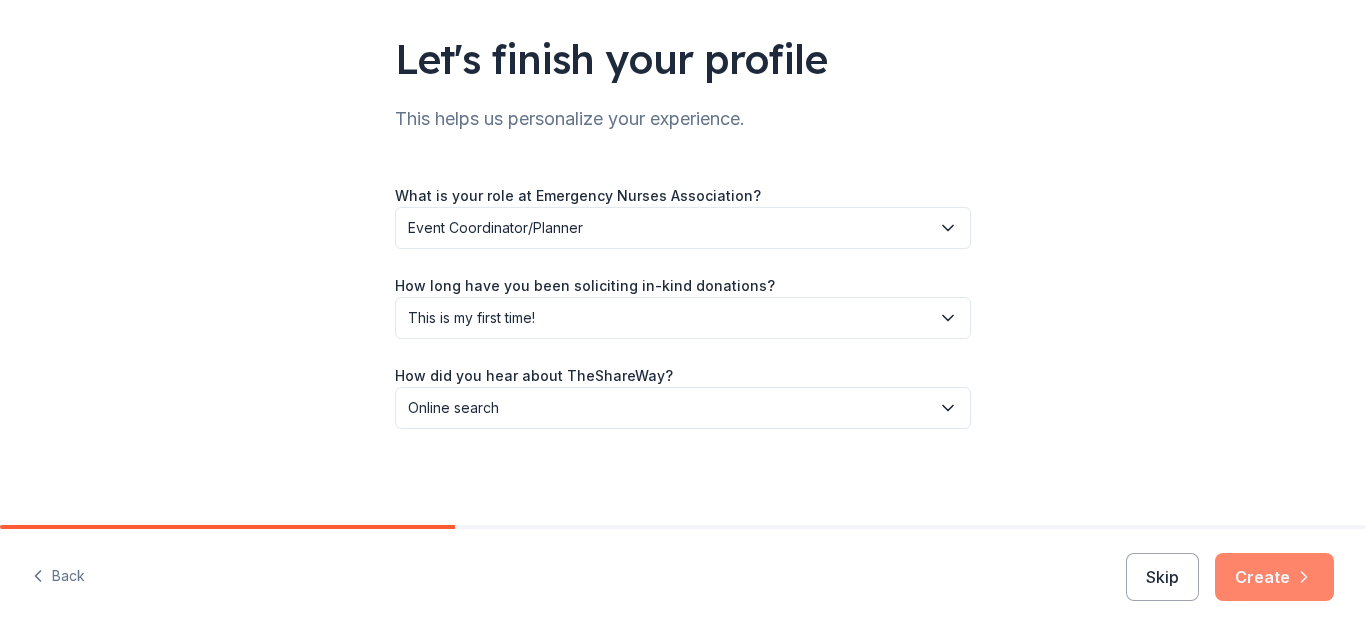 click on "Create" at bounding box center [1274, 577] 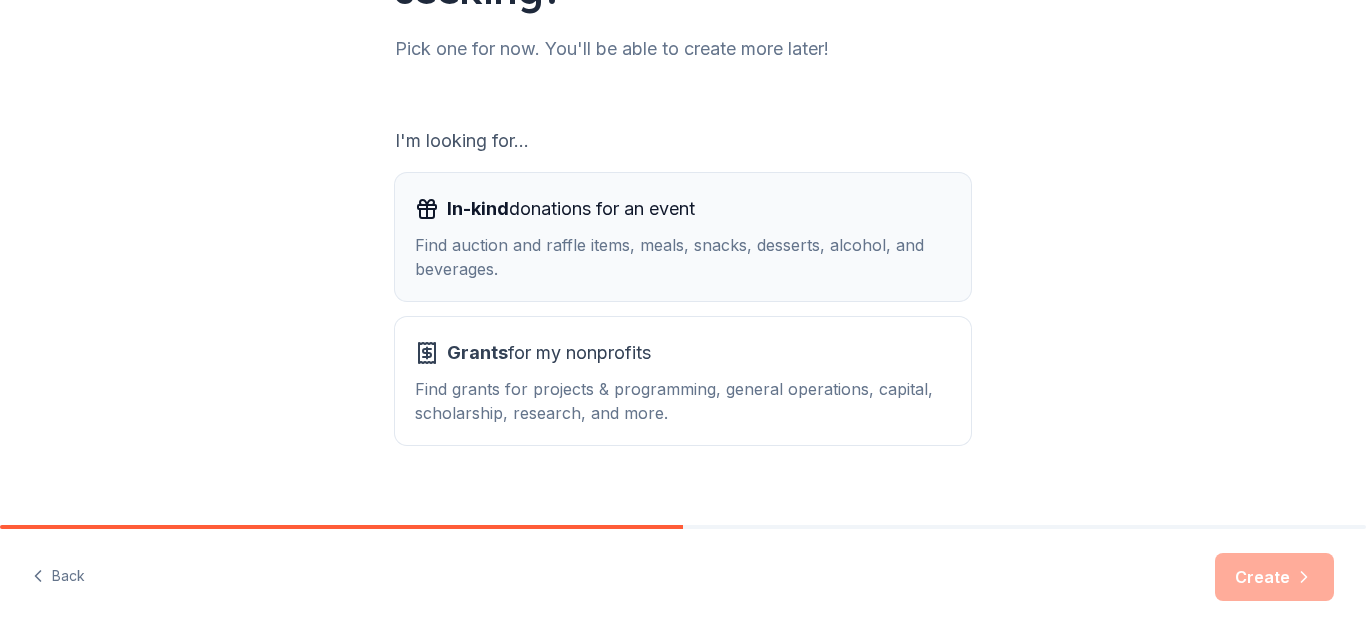scroll, scrollTop: 282, scrollLeft: 0, axis: vertical 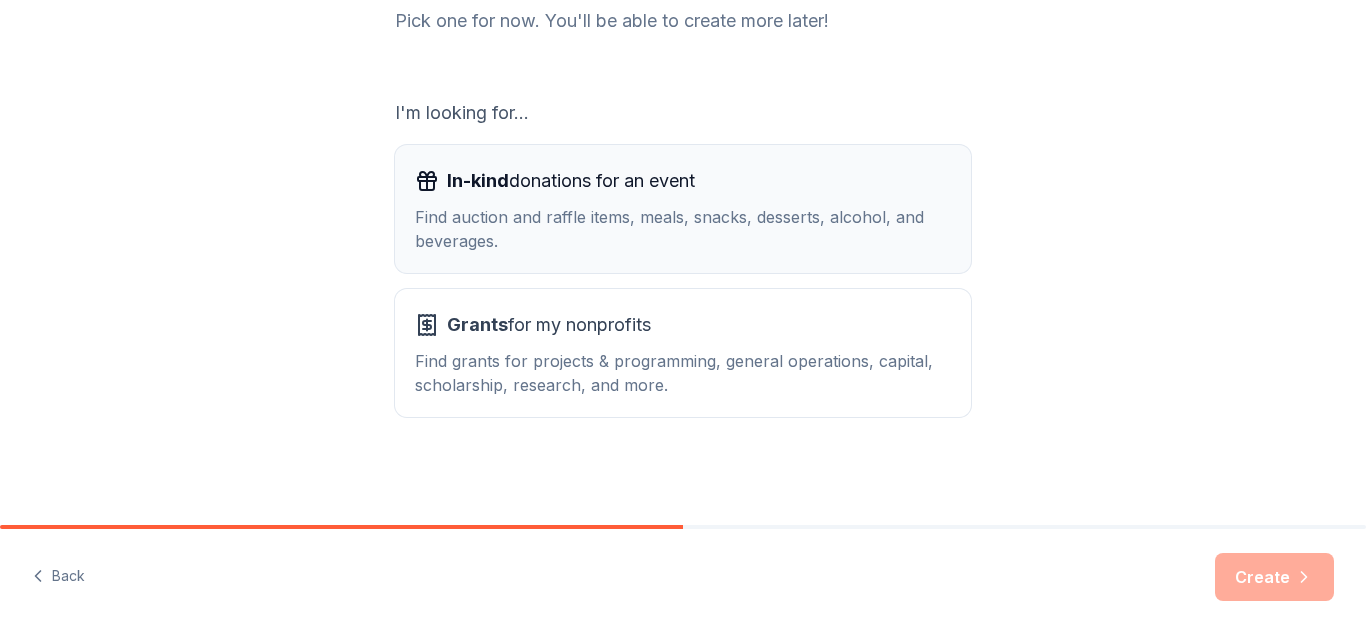 click on "Find auction and raffle items, meals, snacks, desserts, alcohol, and beverages." at bounding box center (683, 229) 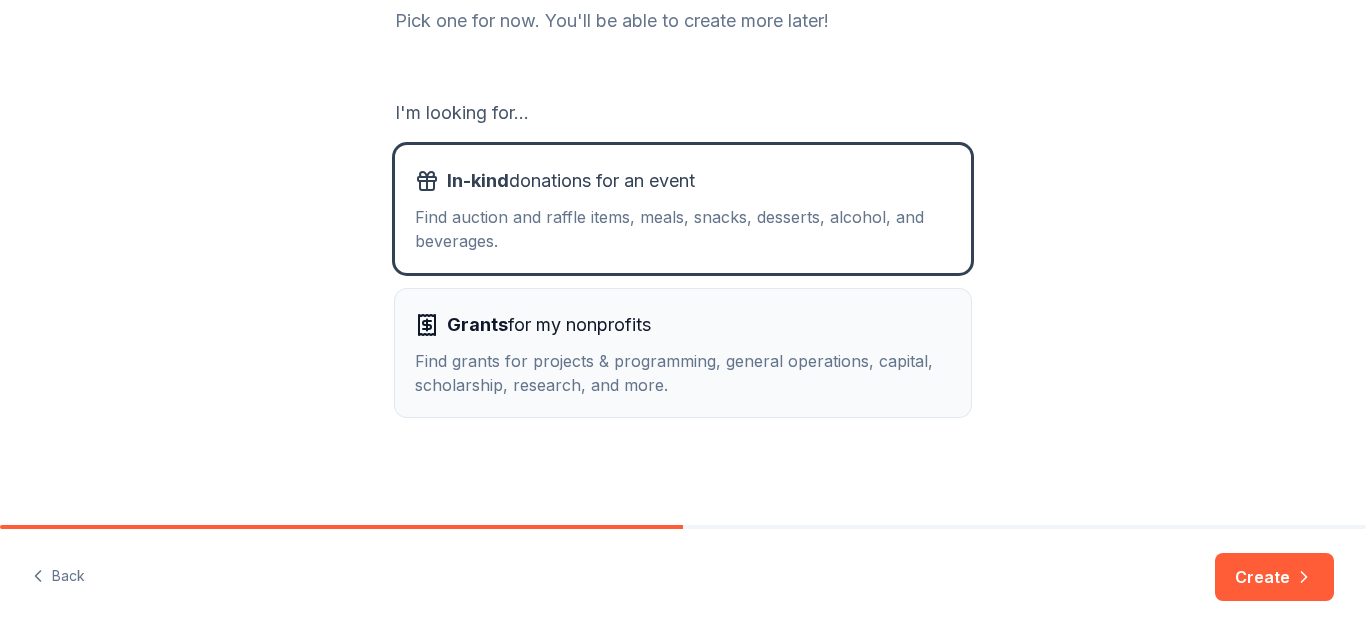 click on "Grants  for my nonprofits" at bounding box center (683, 325) 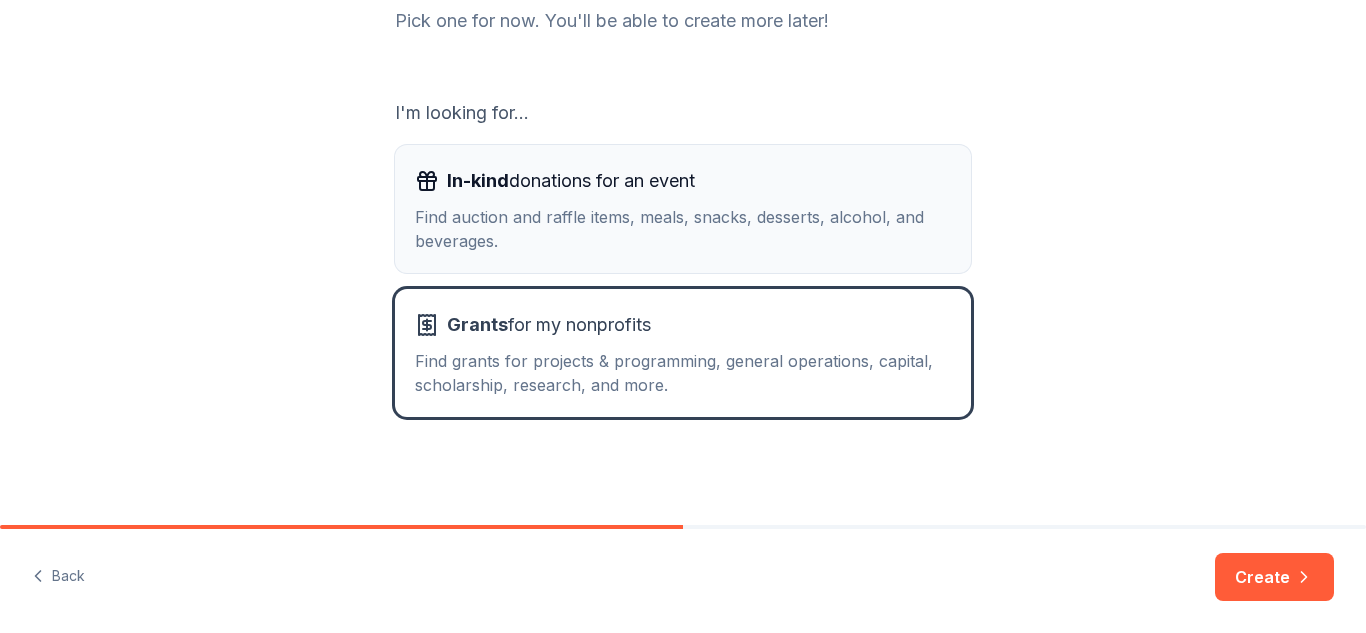 click on "Find auction and raffle items, meals, snacks, desserts, alcohol, and beverages." at bounding box center (683, 229) 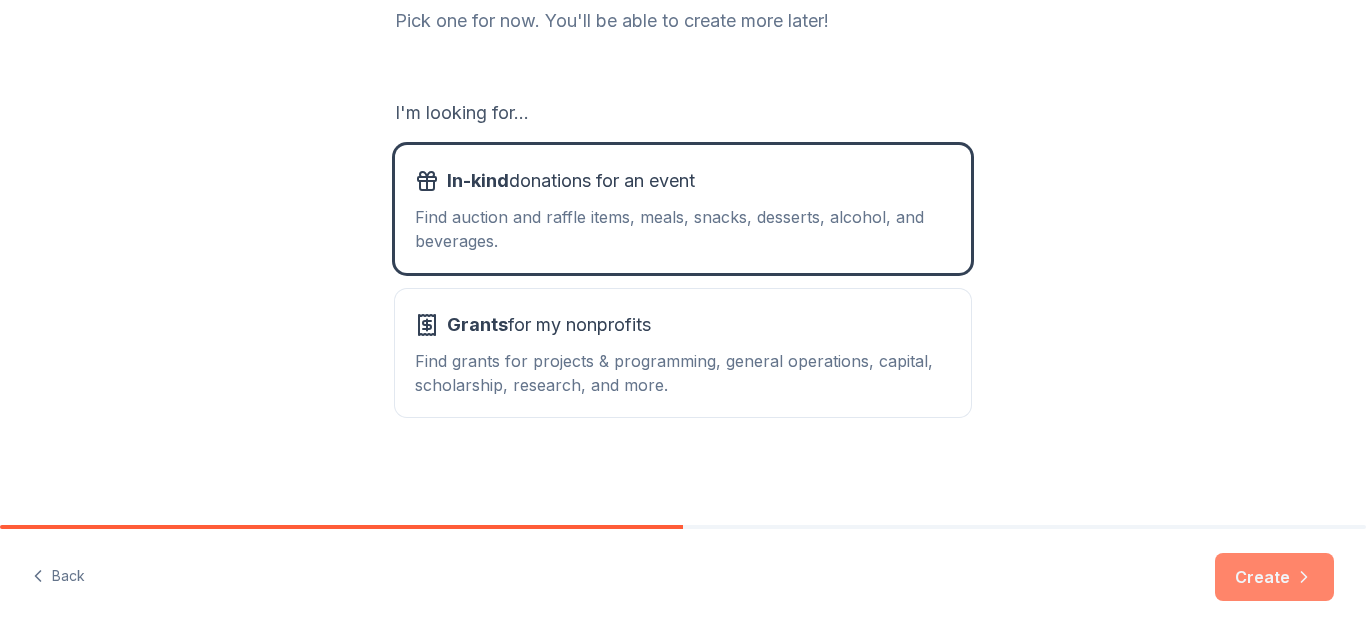 click on "Create" at bounding box center [1274, 577] 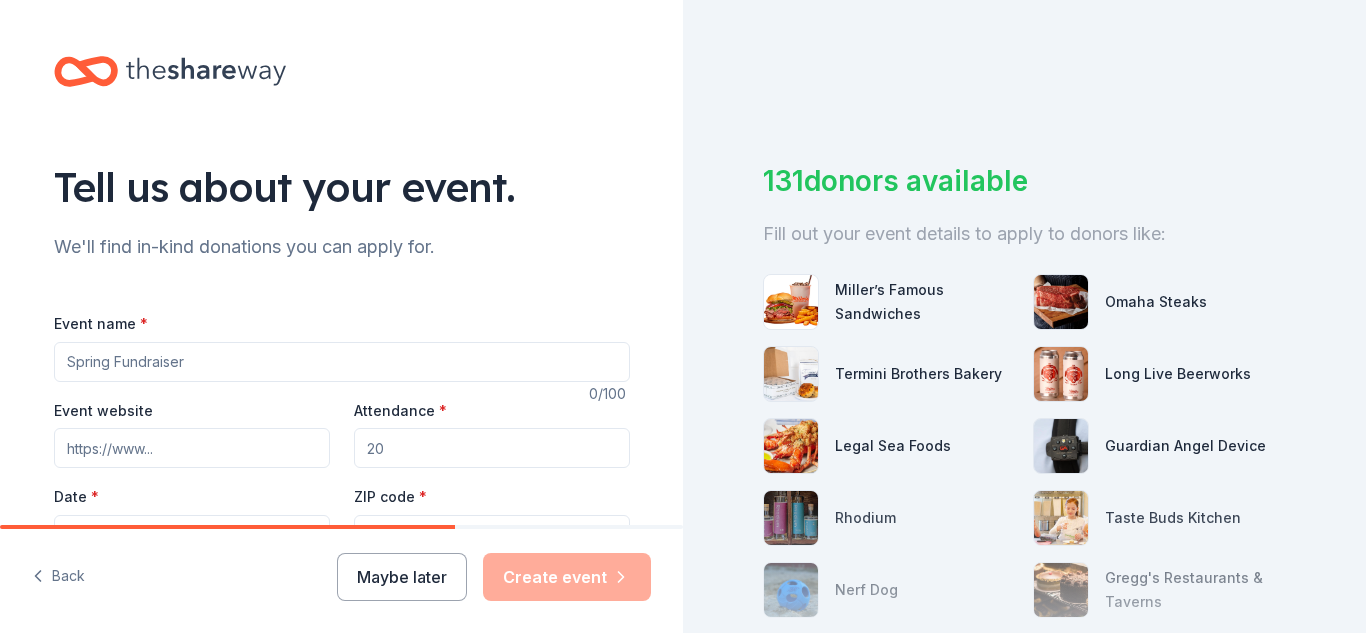 click on "Event name *" at bounding box center [342, 362] 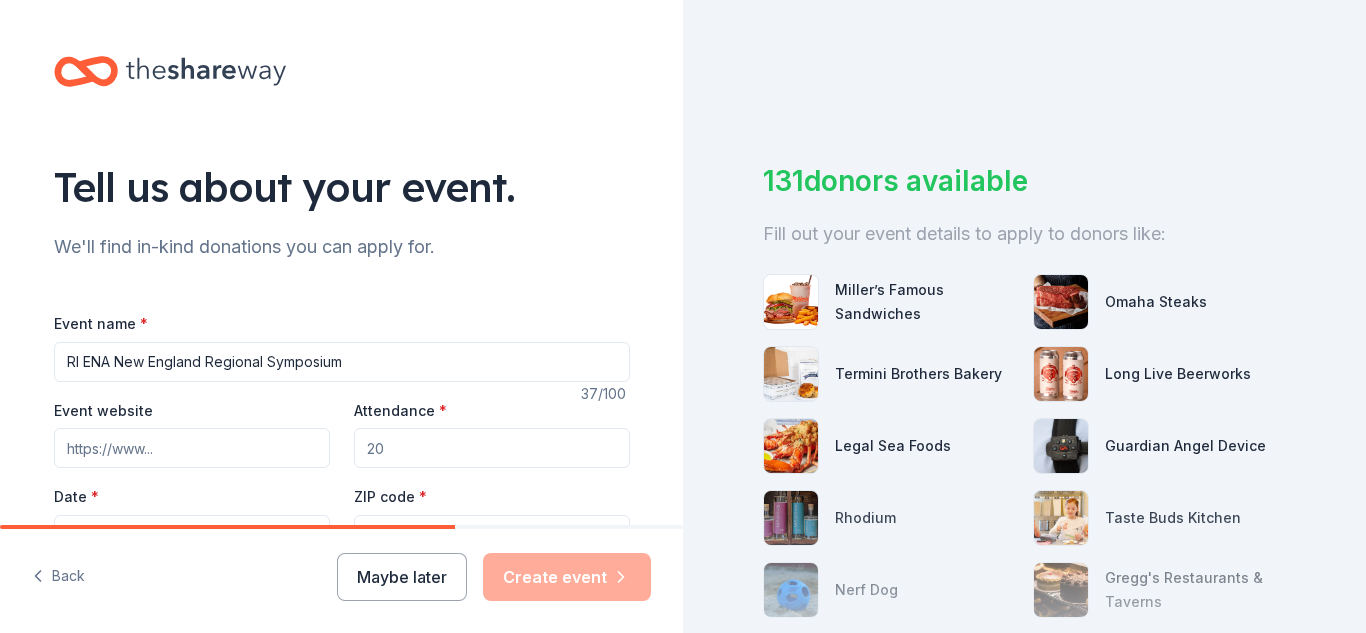 type on "RI ENA New England Regional Symposium" 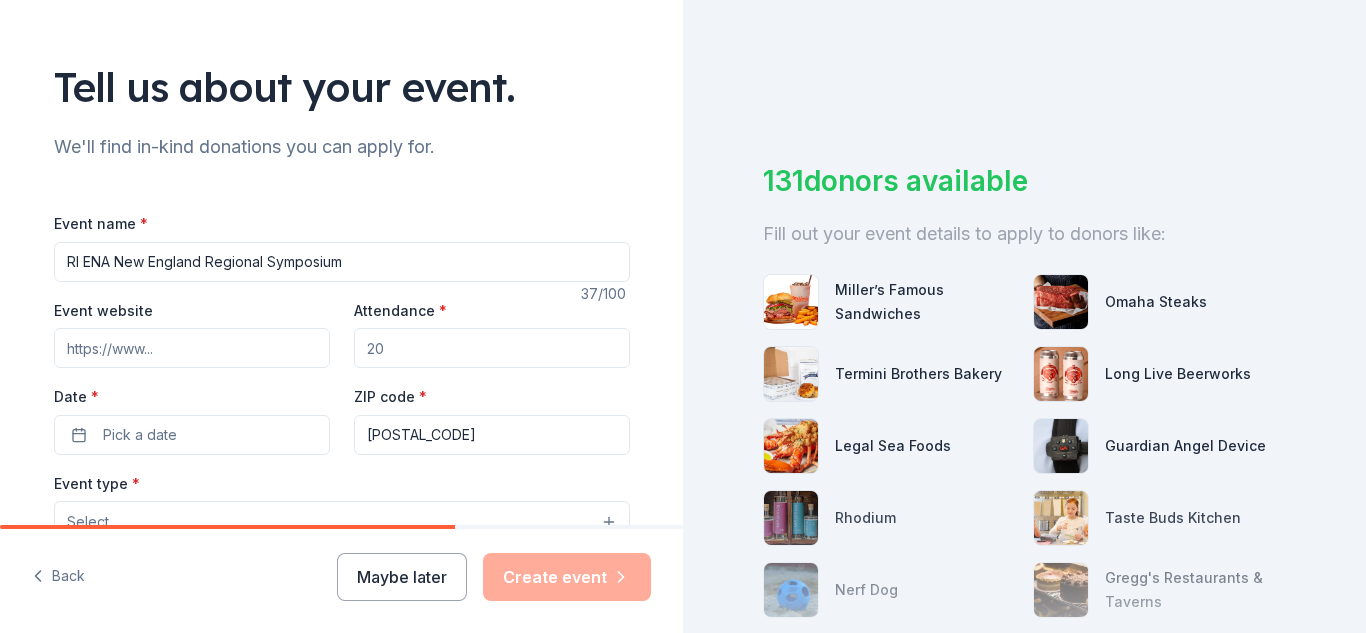 click on "Event website" at bounding box center [192, 348] 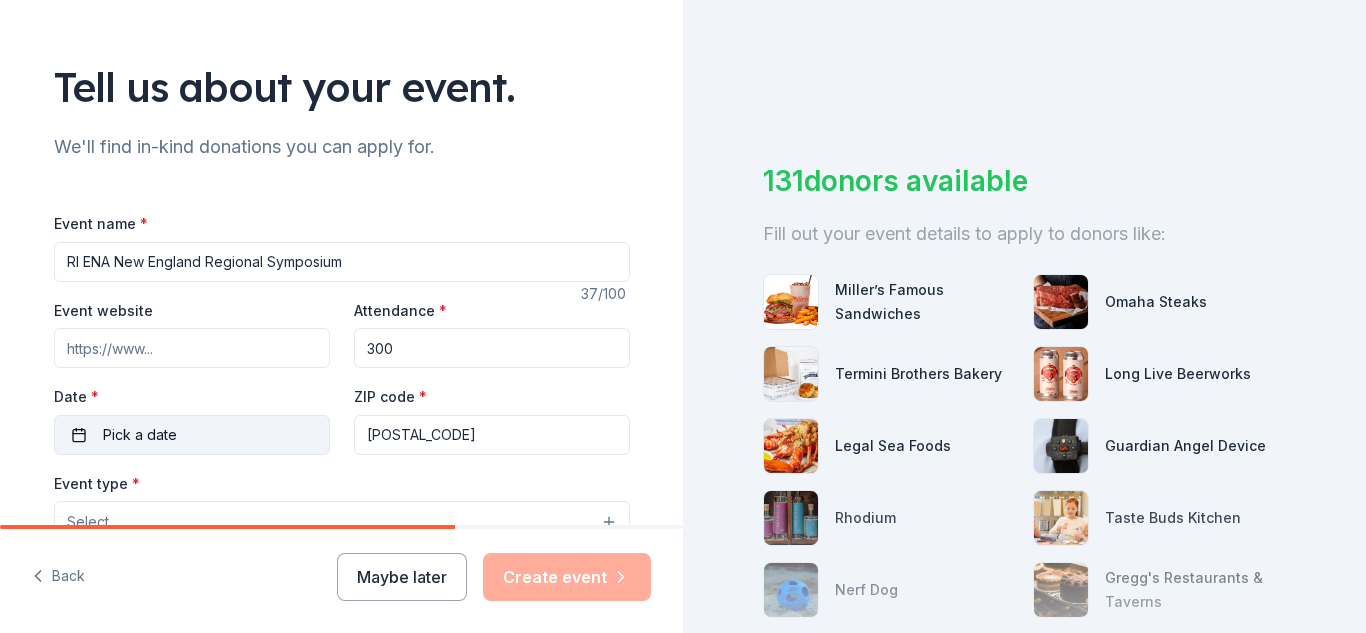 scroll, scrollTop: 200, scrollLeft: 0, axis: vertical 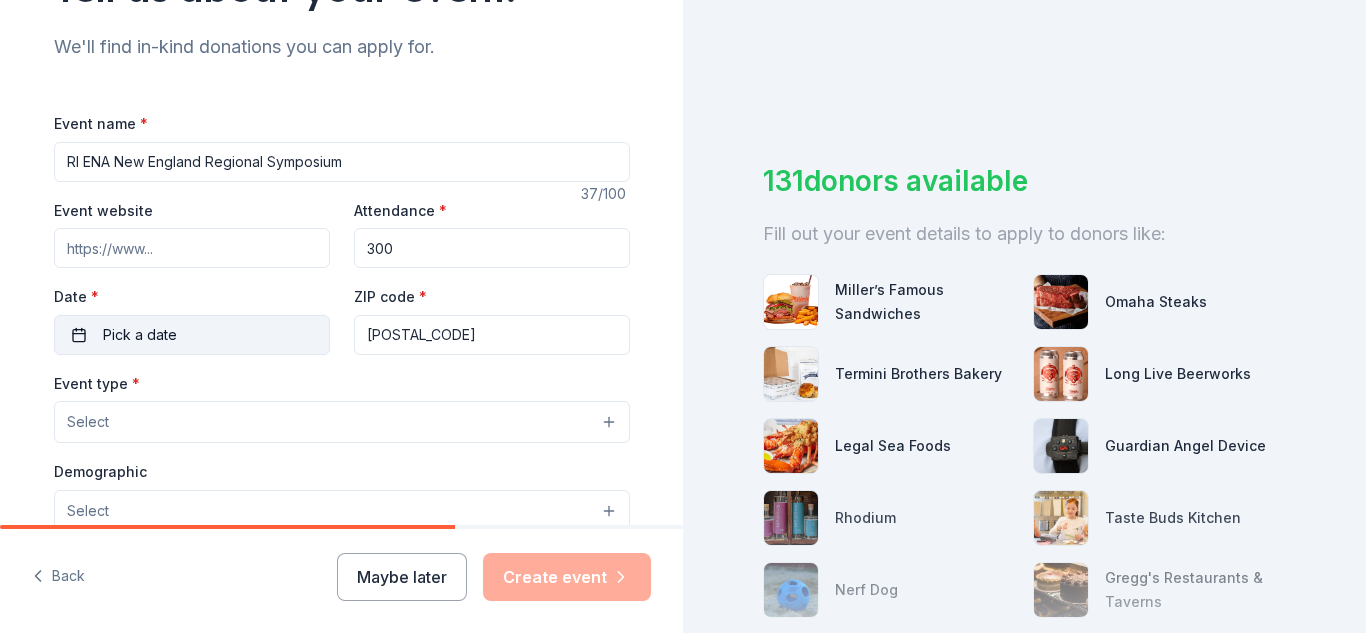 type on "300" 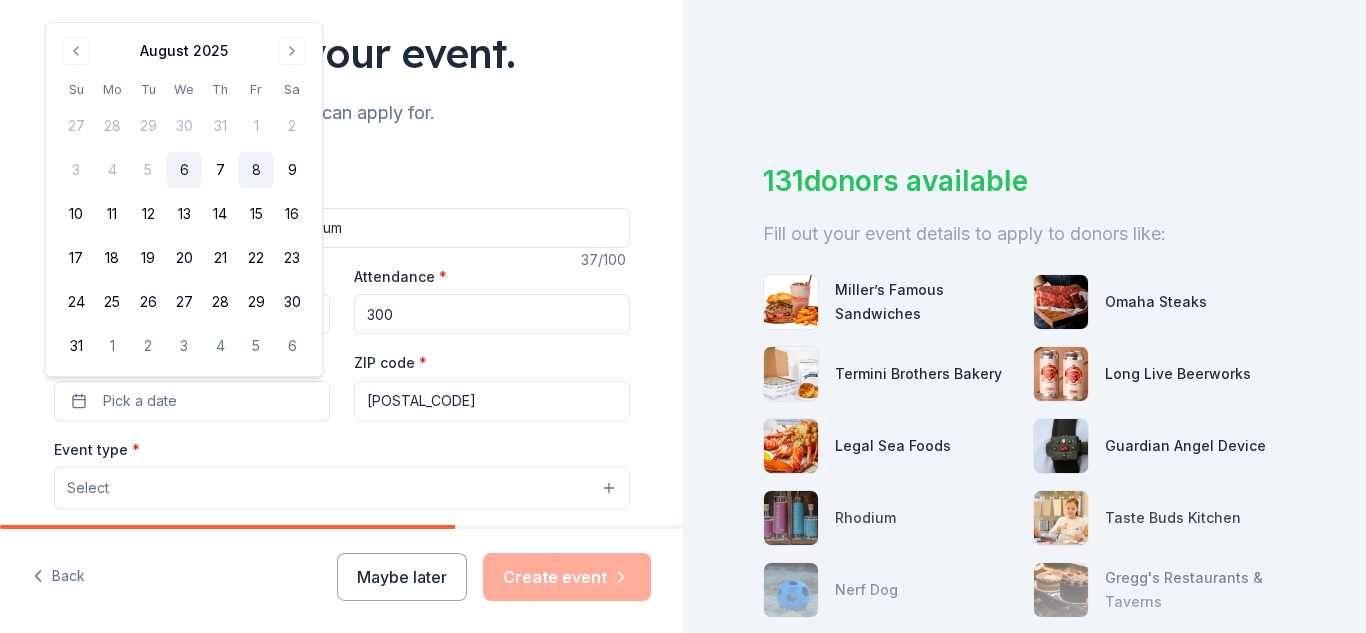 scroll, scrollTop: 100, scrollLeft: 0, axis: vertical 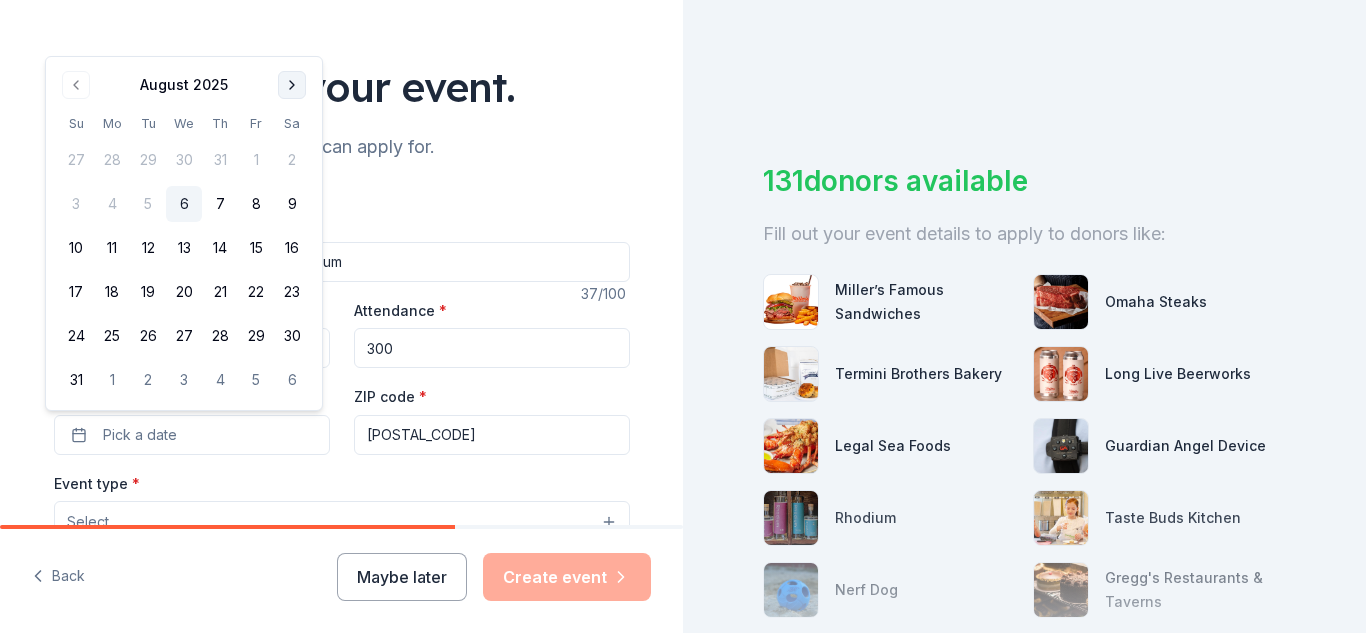 click at bounding box center [292, 85] 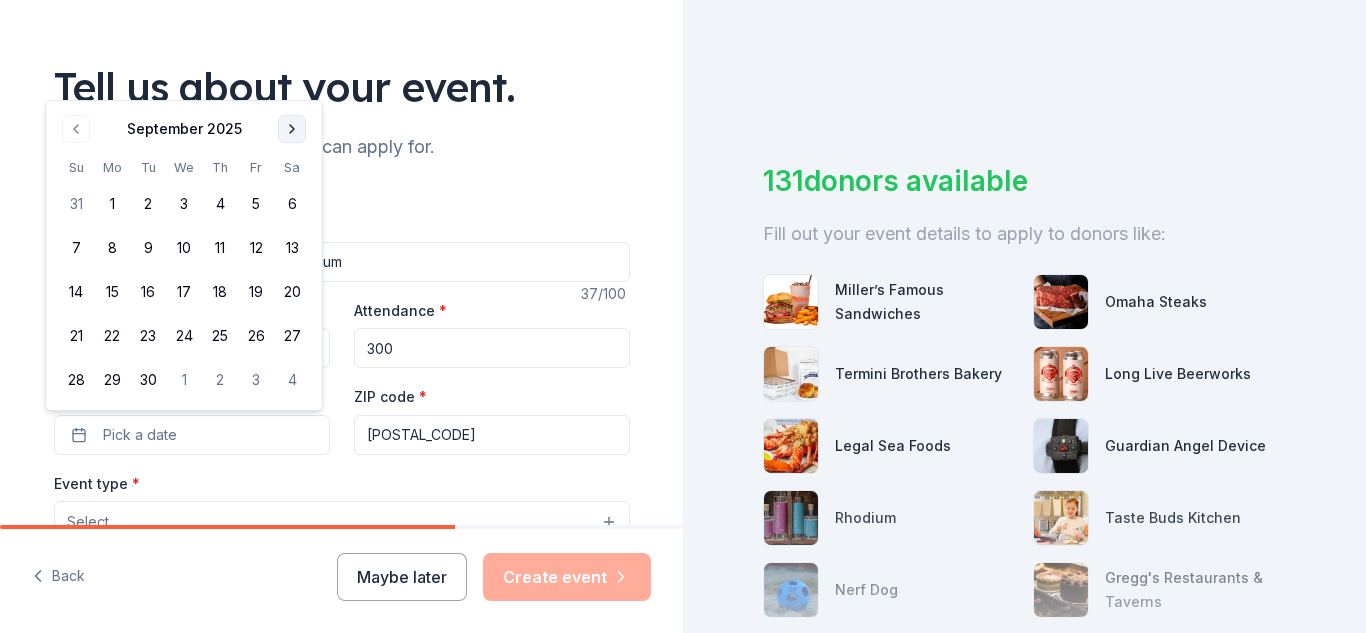 click at bounding box center (292, 129) 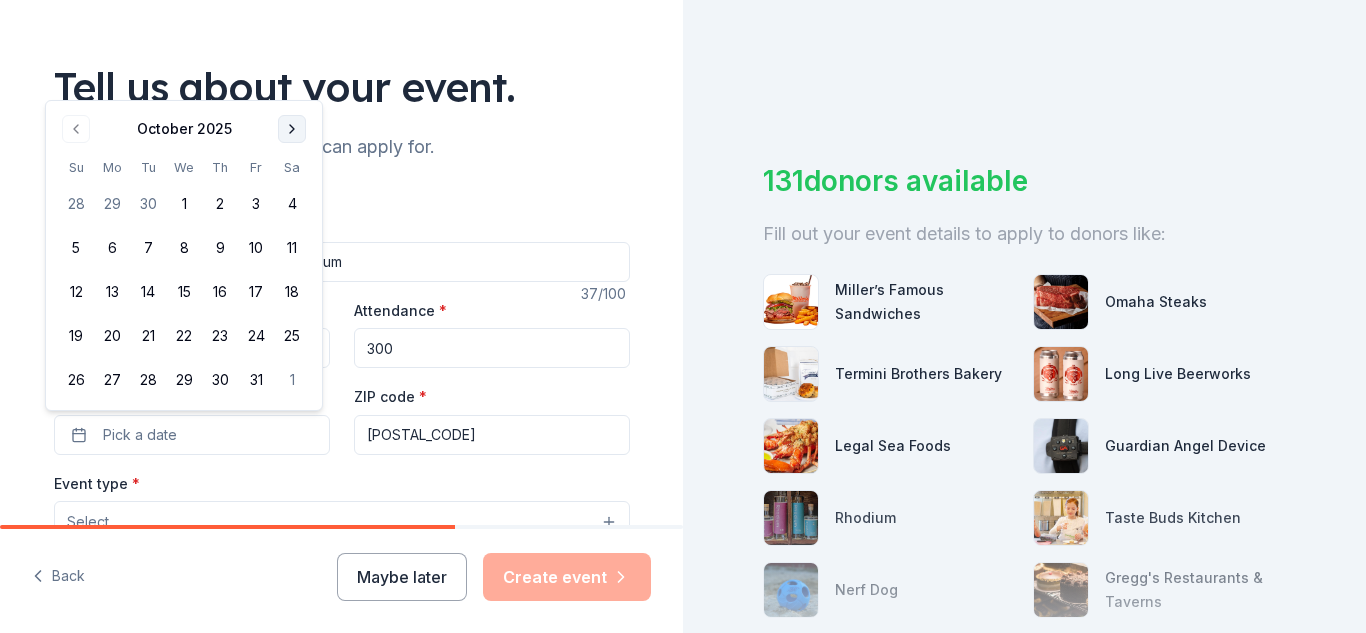click at bounding box center (292, 129) 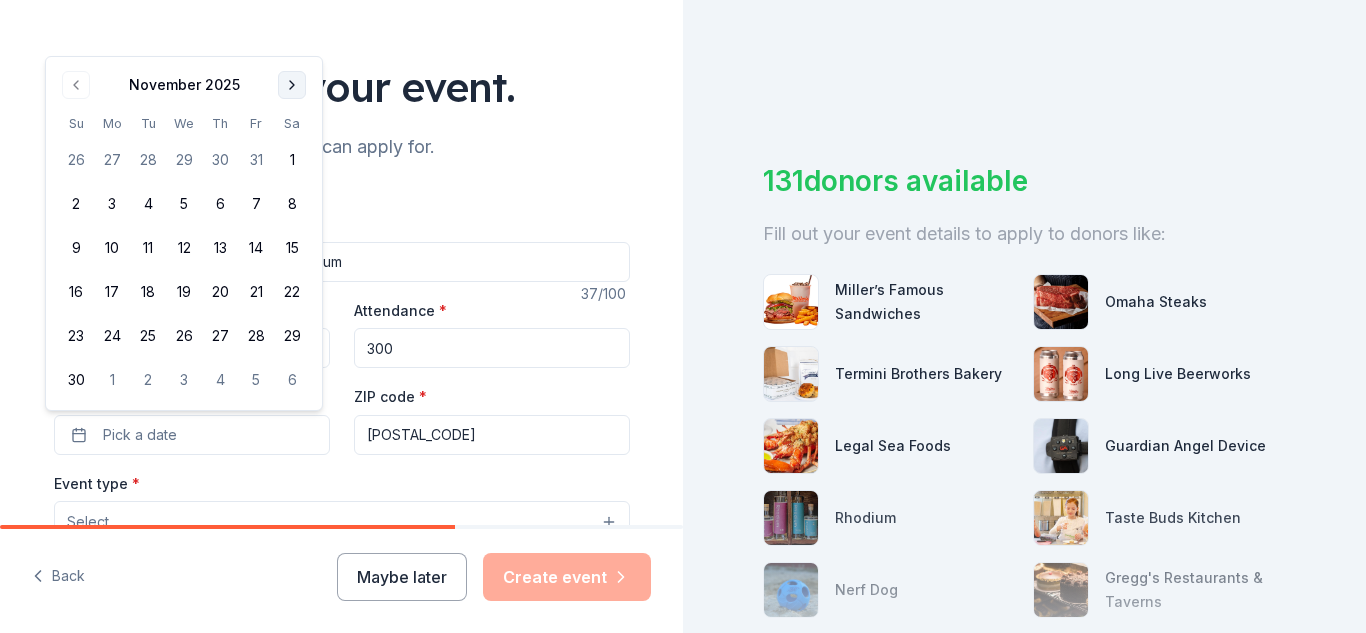 click at bounding box center [292, 85] 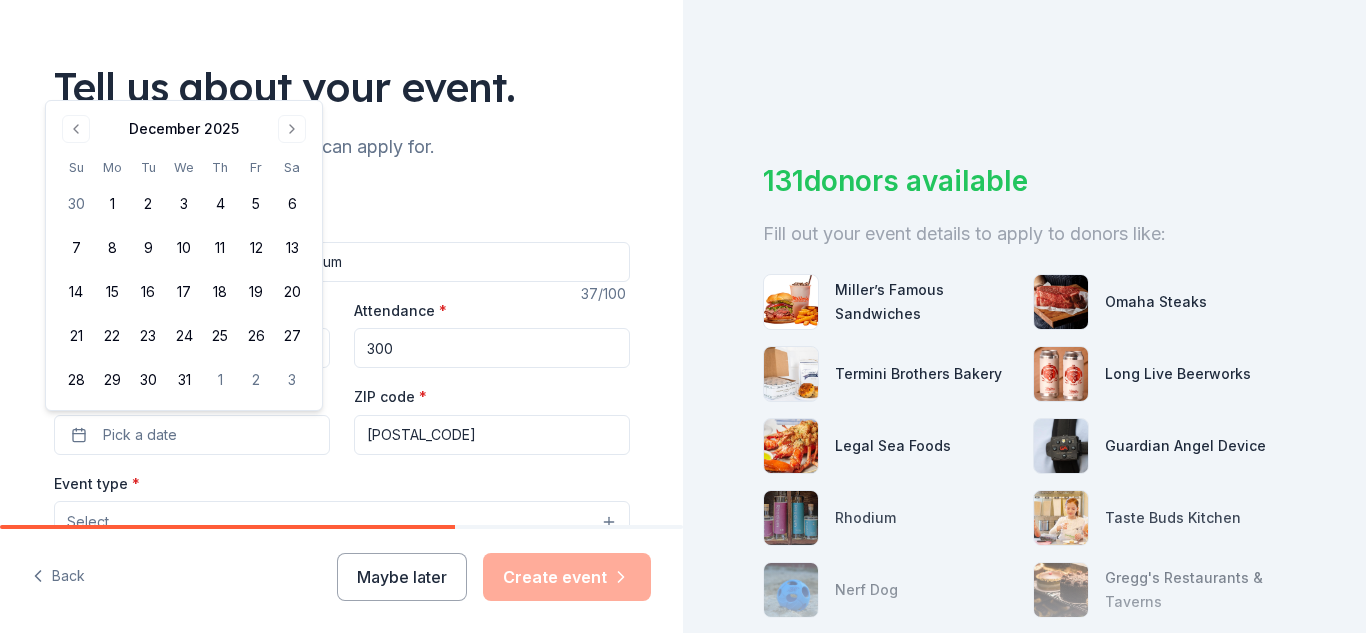 click on "Tell us about your event." at bounding box center [342, 87] 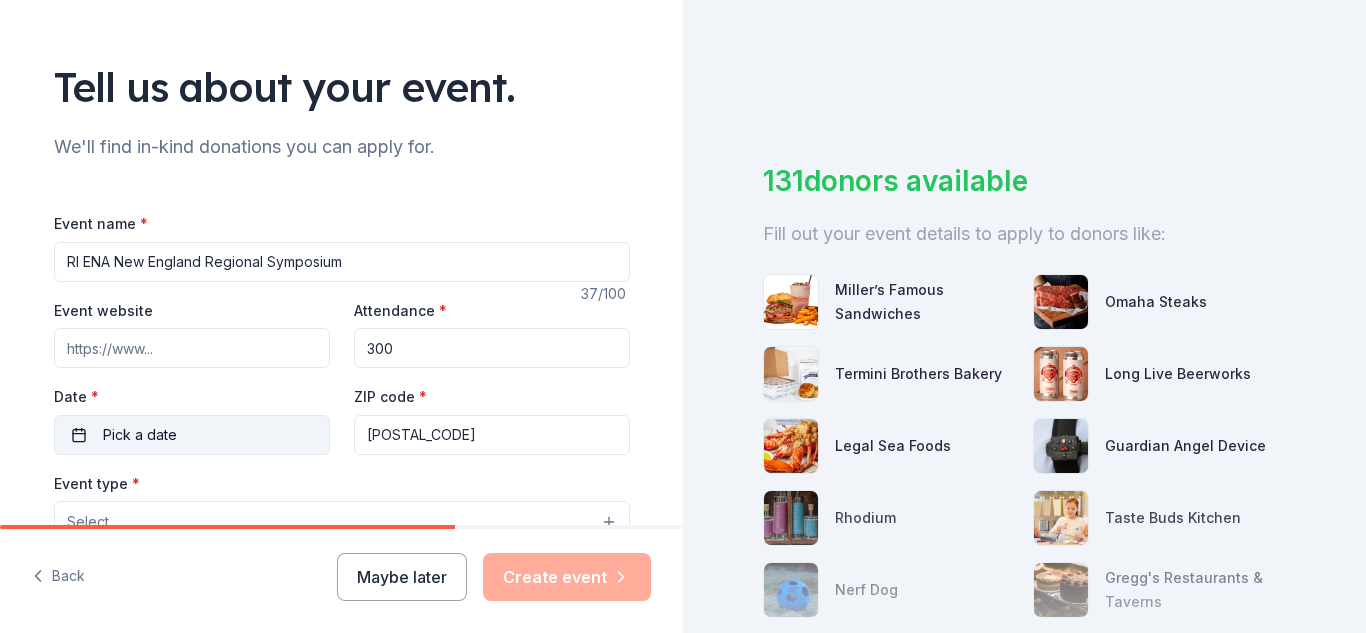 click on "Pick a date" at bounding box center [140, 435] 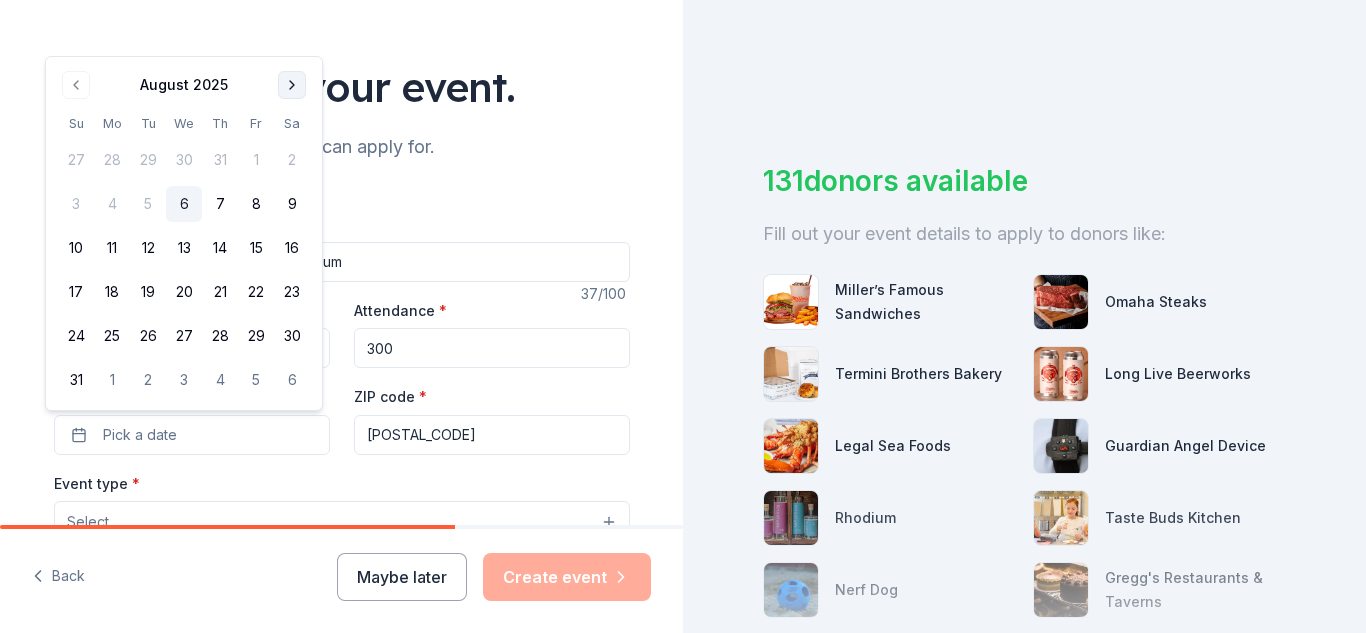 click at bounding box center [292, 85] 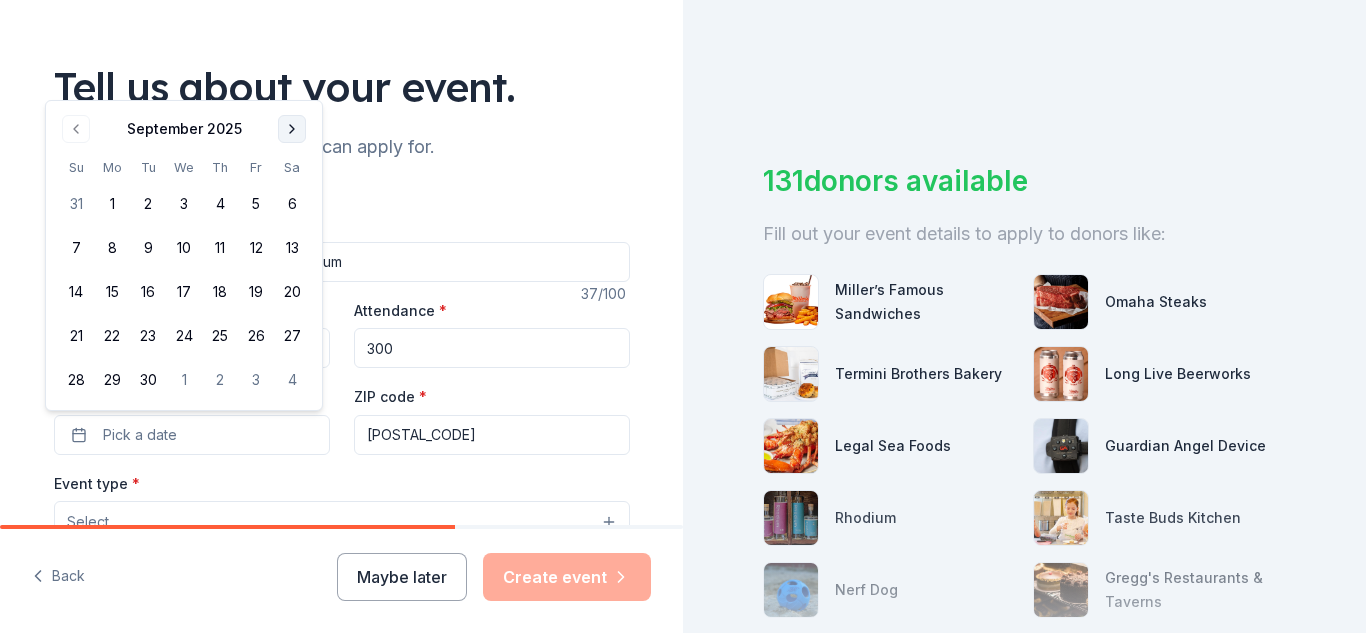 click at bounding box center (292, 129) 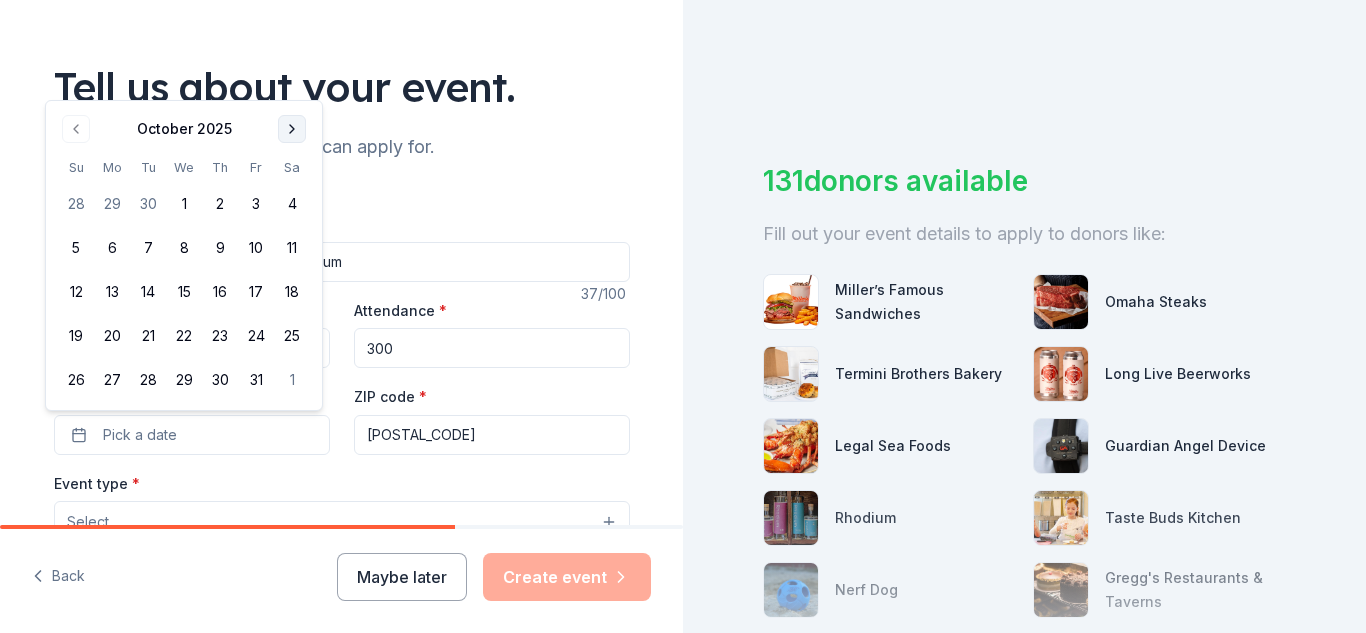 click at bounding box center (292, 129) 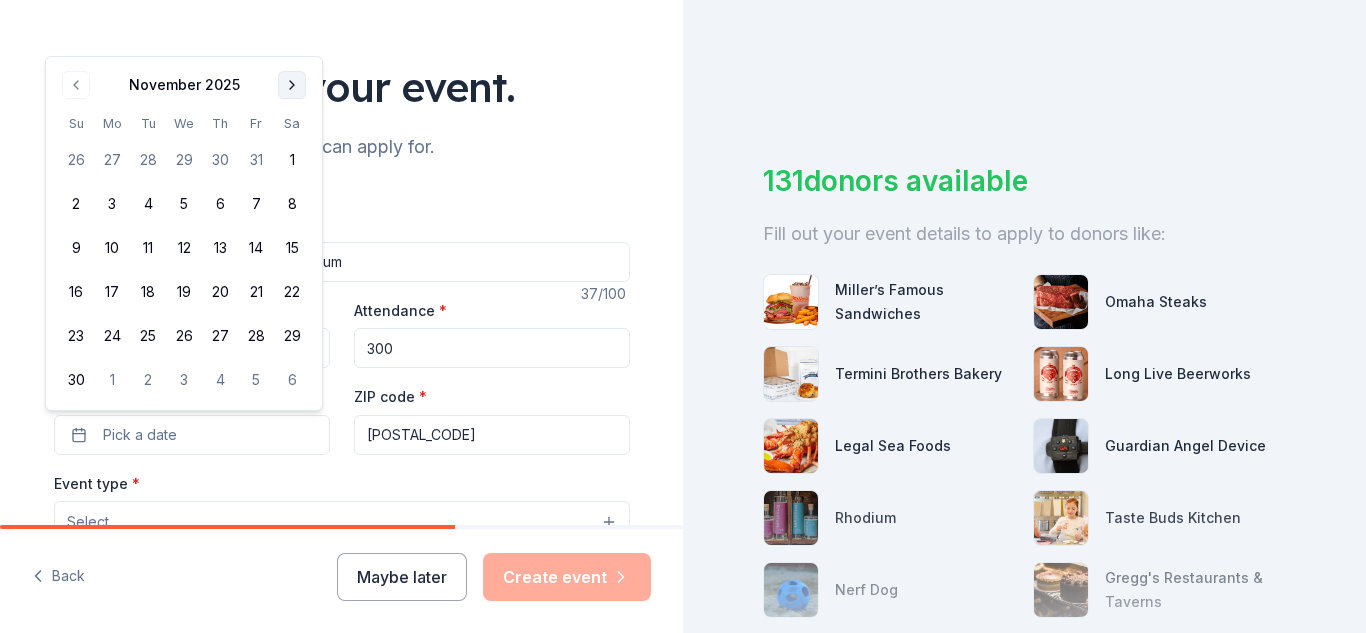 click at bounding box center (292, 85) 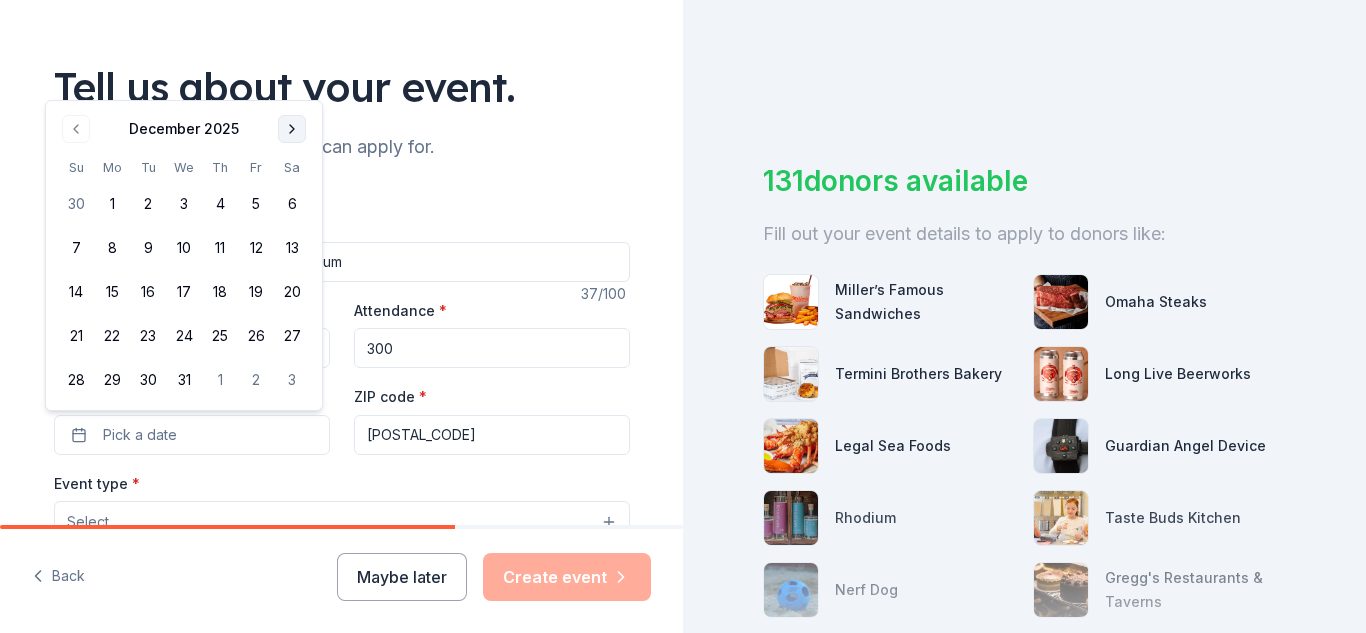 click at bounding box center (292, 129) 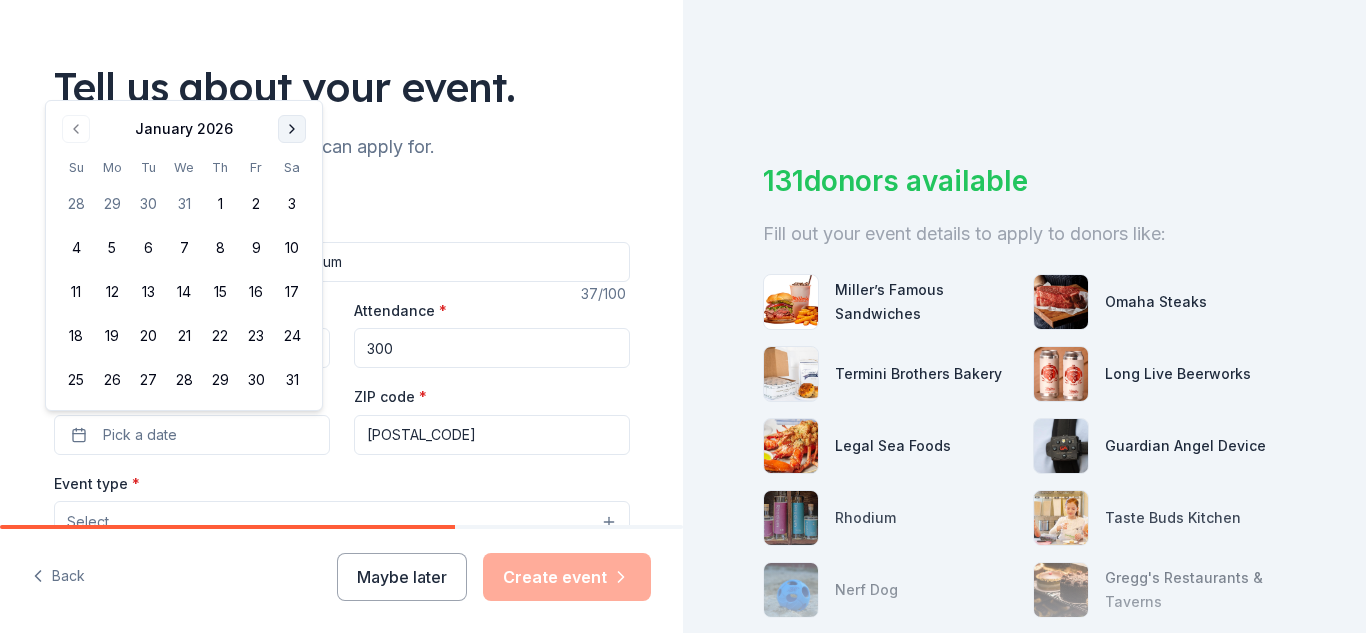 click at bounding box center [292, 129] 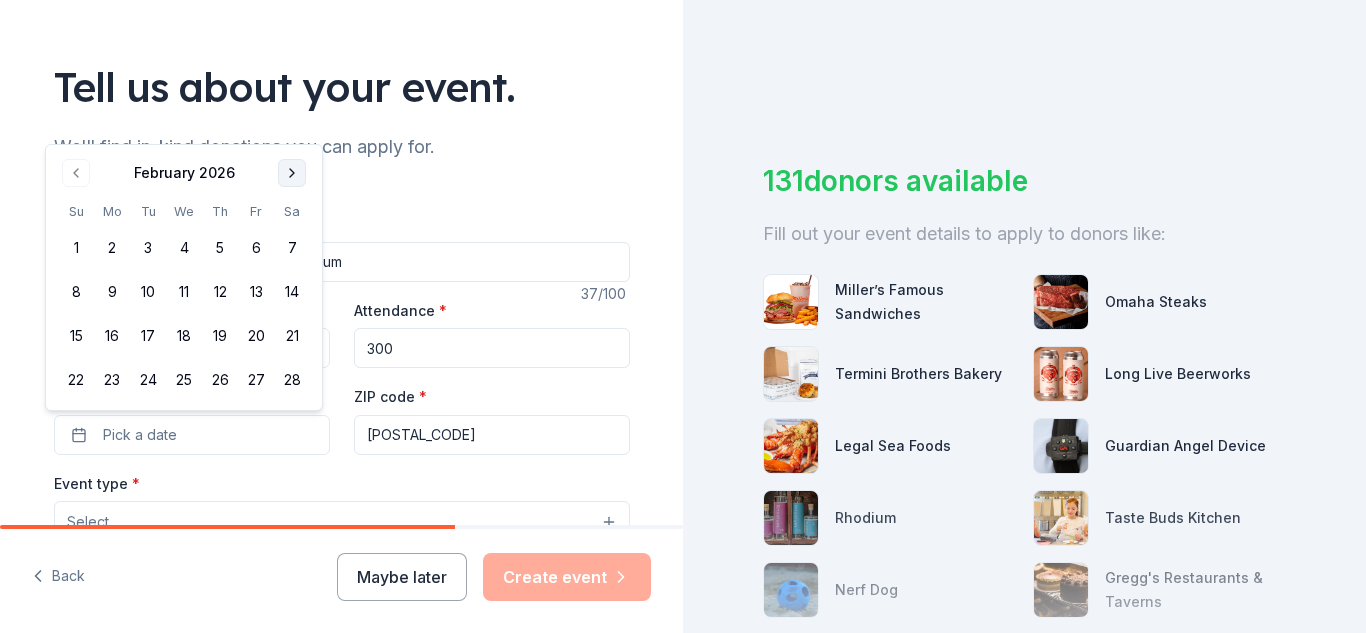 click at bounding box center [292, 173] 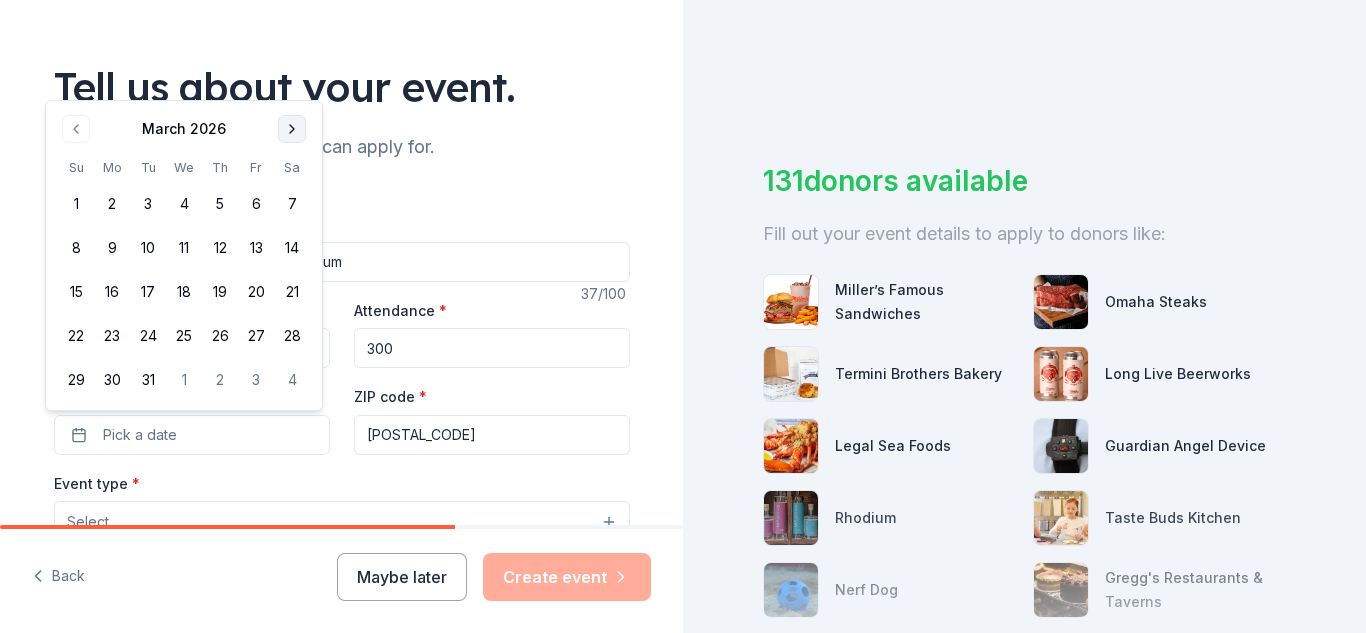 click at bounding box center (292, 129) 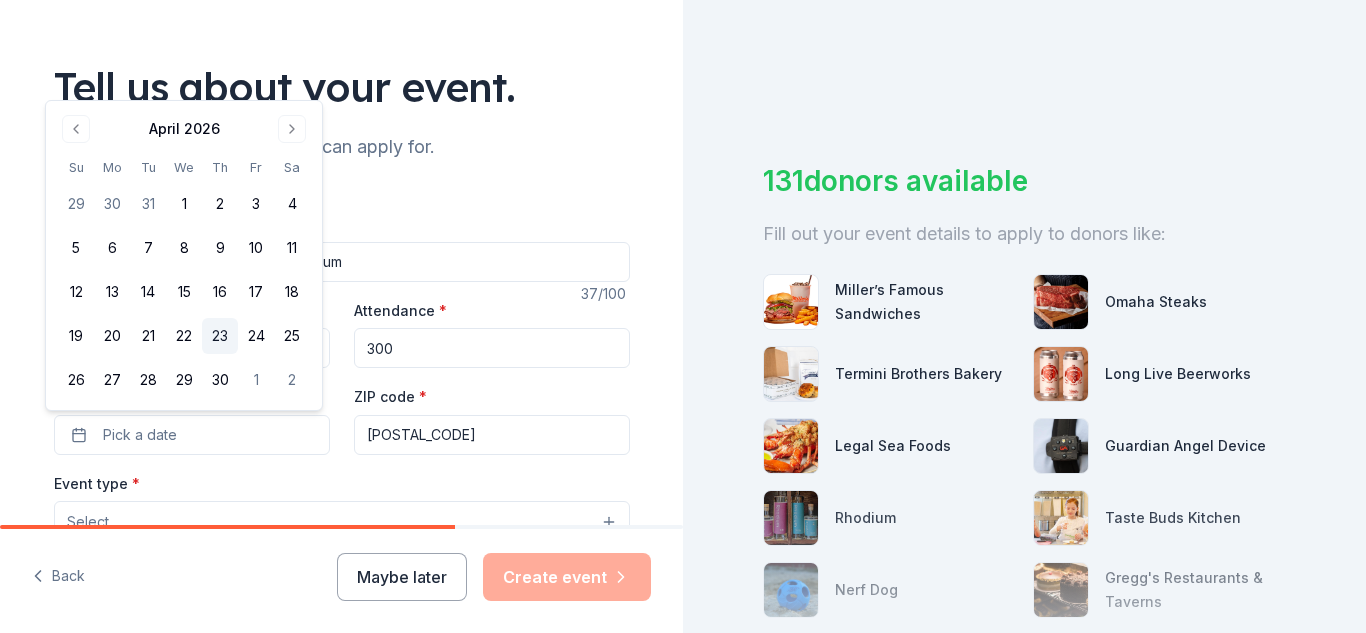 click on "23" at bounding box center (220, 336) 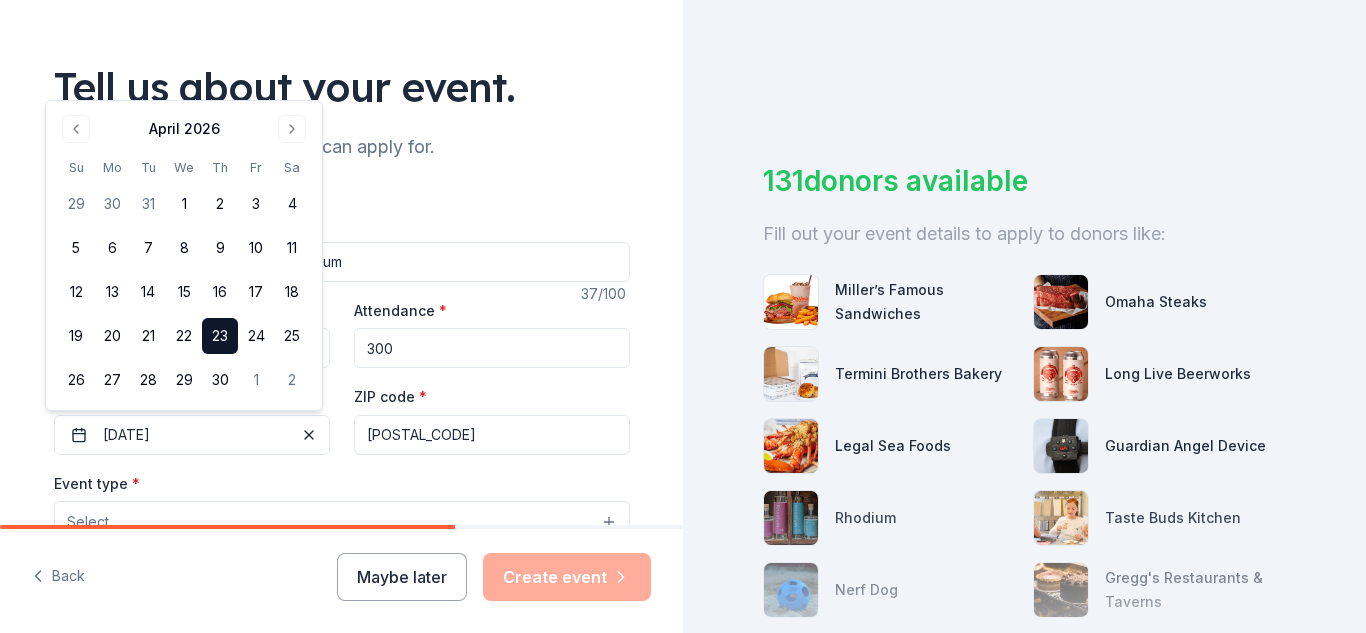 click on "We'll find in-kind donations you can apply for." at bounding box center [342, 147] 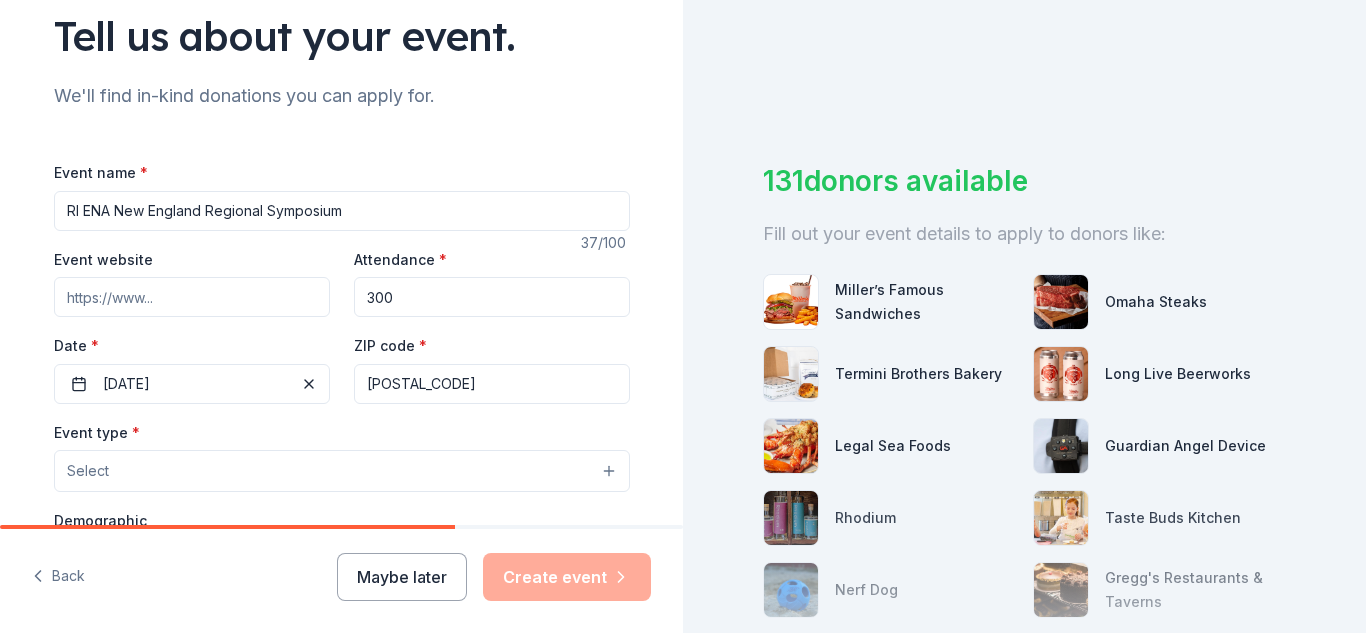 scroll, scrollTop: 200, scrollLeft: 0, axis: vertical 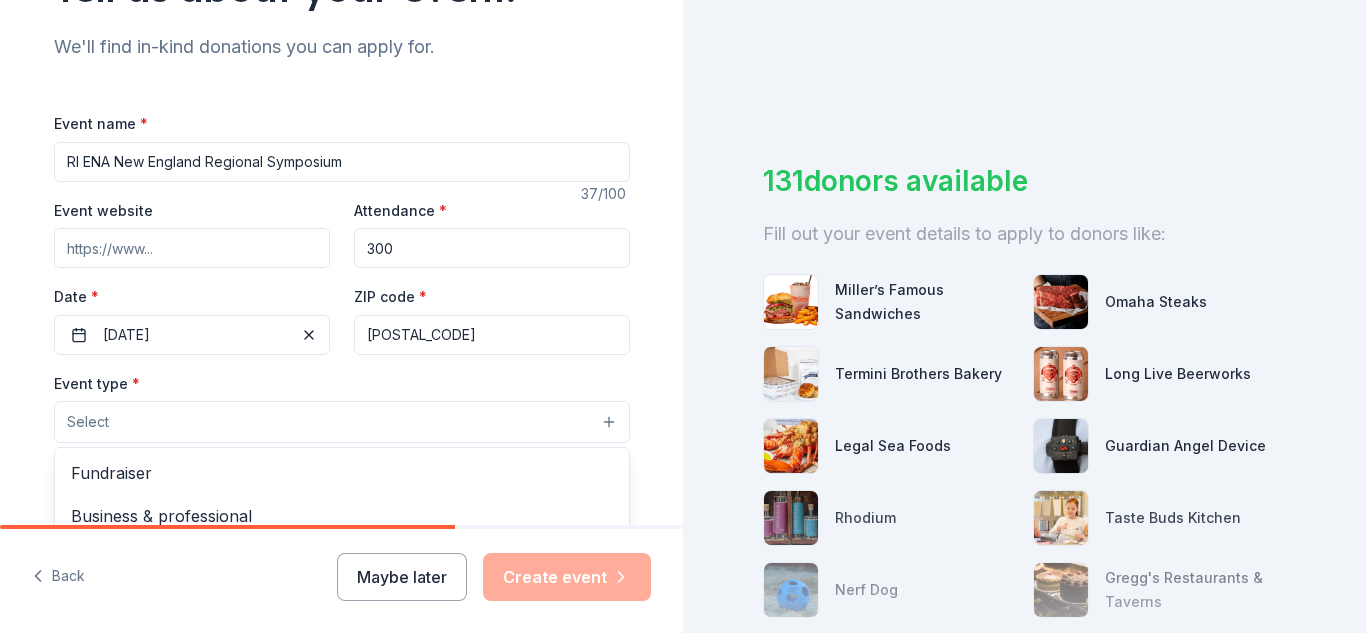 click on "Select" at bounding box center [342, 422] 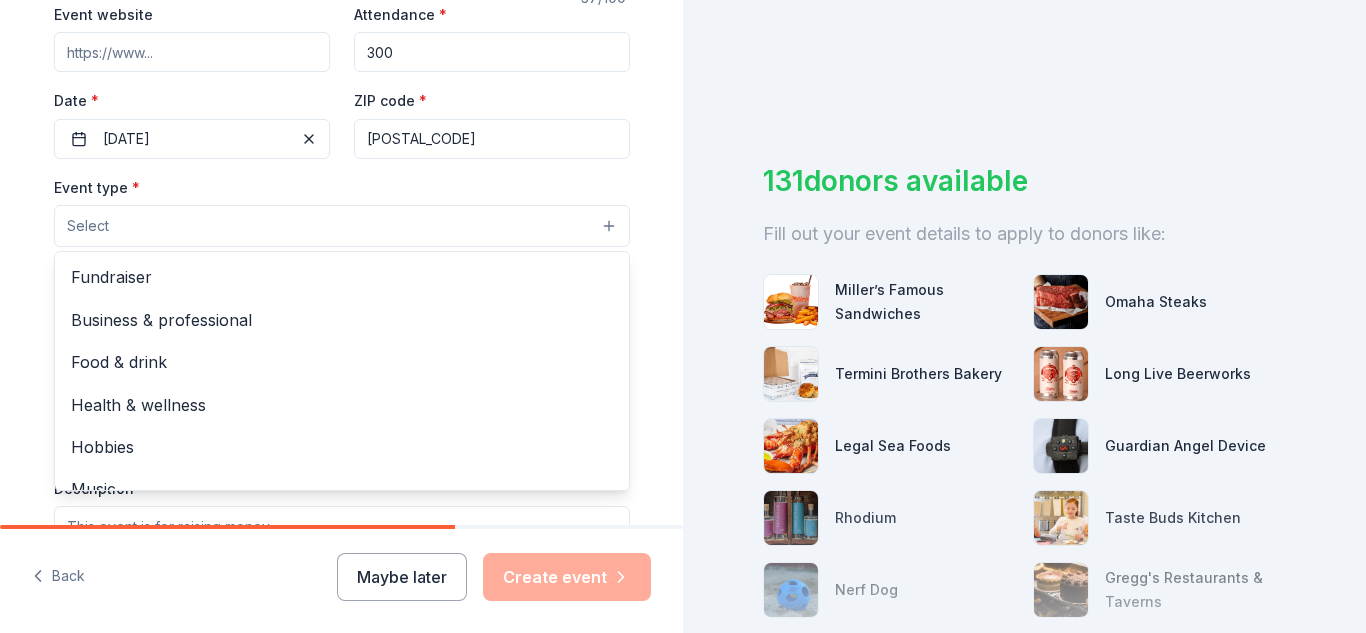 scroll, scrollTop: 400, scrollLeft: 0, axis: vertical 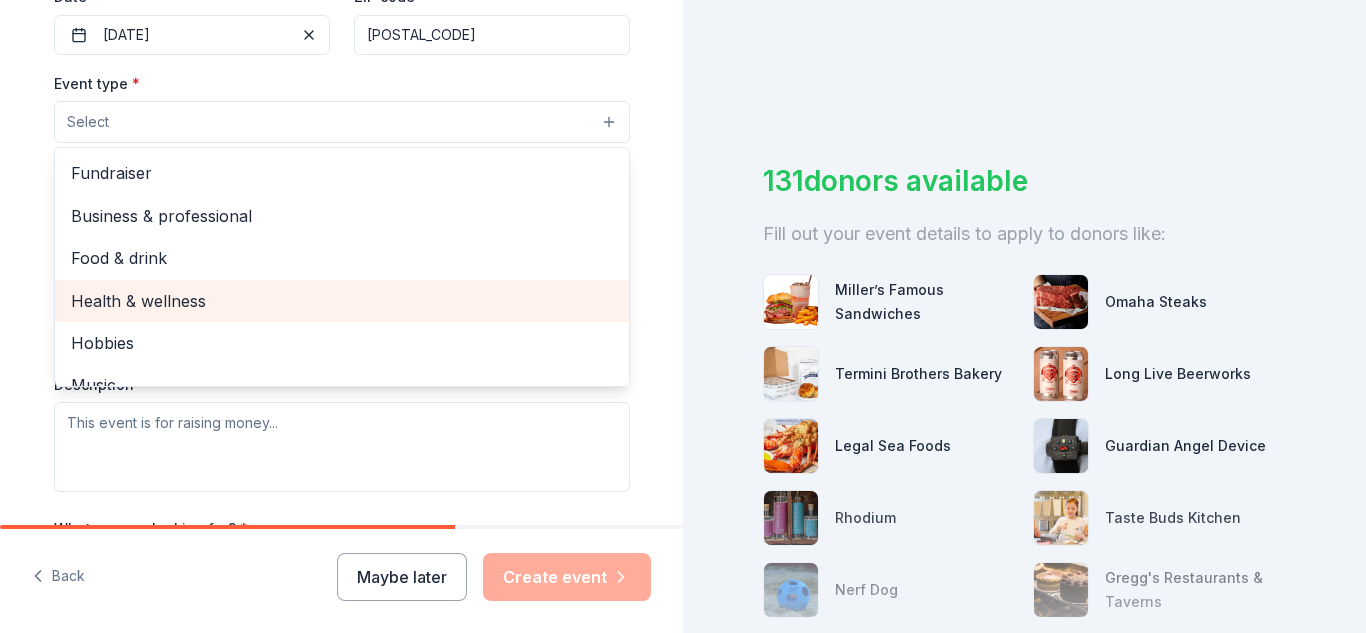 click on "Health & wellness" at bounding box center (342, 301) 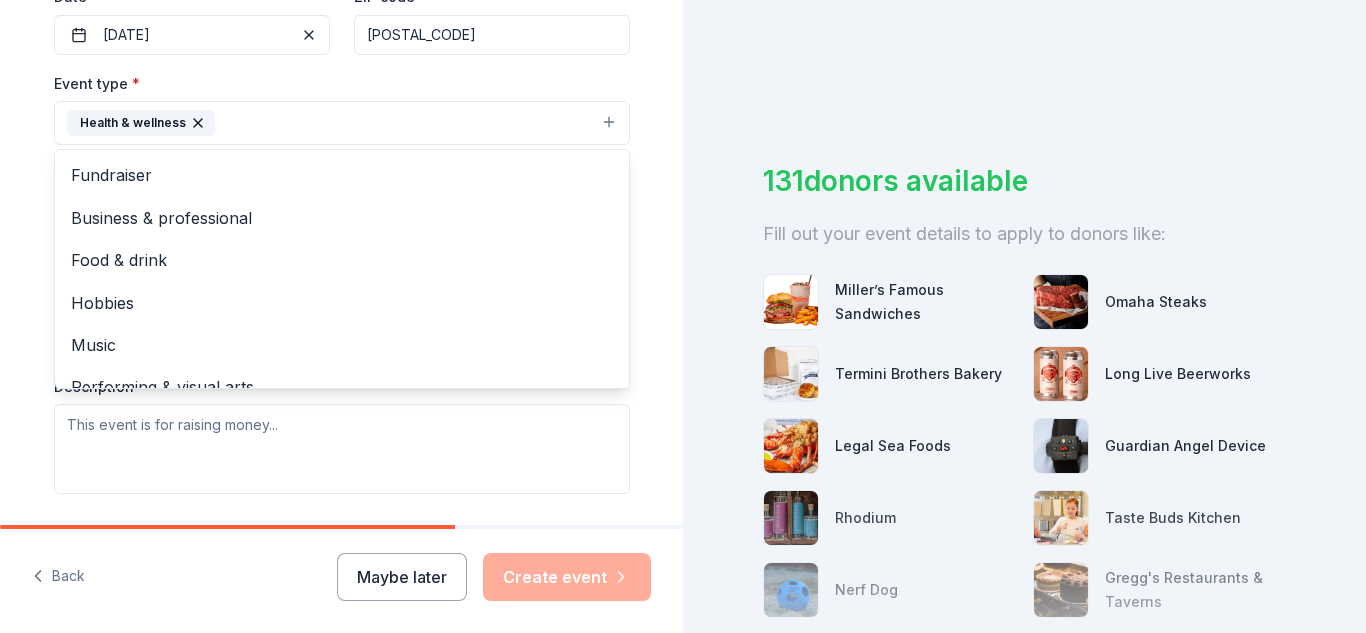 click on "Tell us about your event. We'll find in-kind donations you can apply for. Event name * RI ENA New England Regional Symposium 37 /100 Event website Attendance * 300 Date * [DATE] ZIP code * [POSTAL_CODE] Event type * Health & wellness Fundraiser Business & professional Food & drink Hobbies Music Performing & visual arts Demographic Select We use this information to help brands find events with their target demographic to sponsor their products. Mailing address Apt/unit Description What are you looking for? * Auction & raffle Meals Snacks Desserts Alcohol Beverages Send me reminders Email me reminders of donor application deadlines Recurring event" at bounding box center [342, 166] 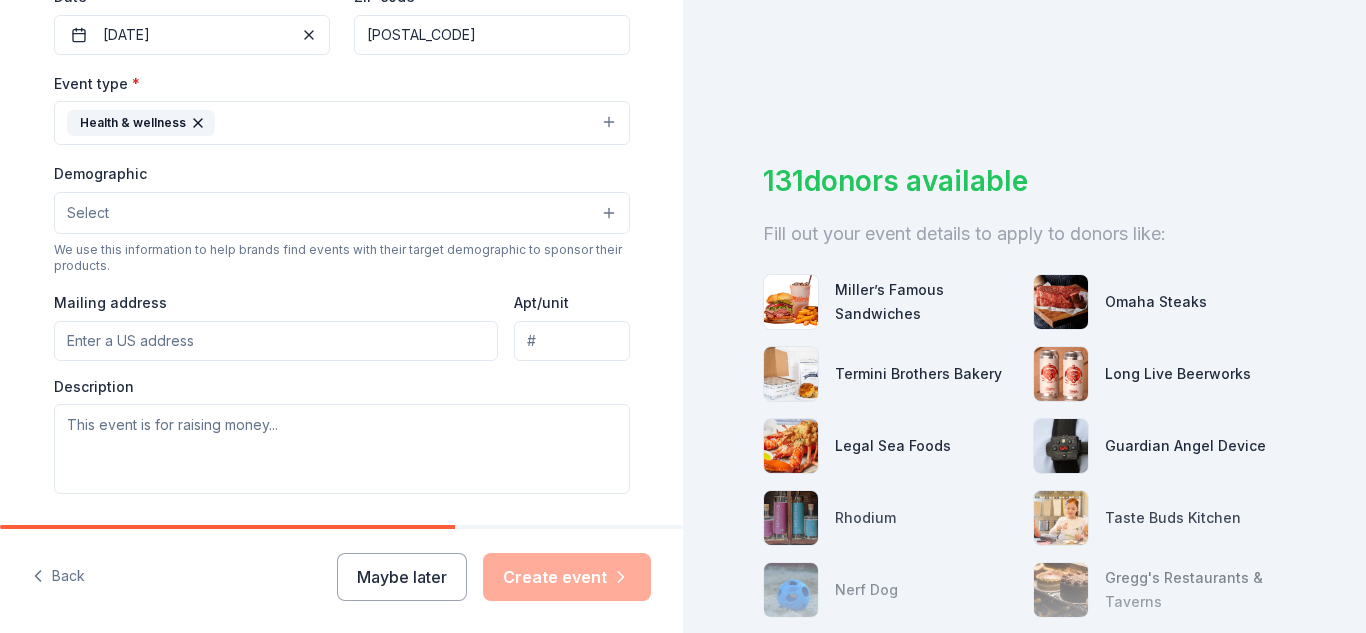 click on "Health & wellness" at bounding box center [342, 123] 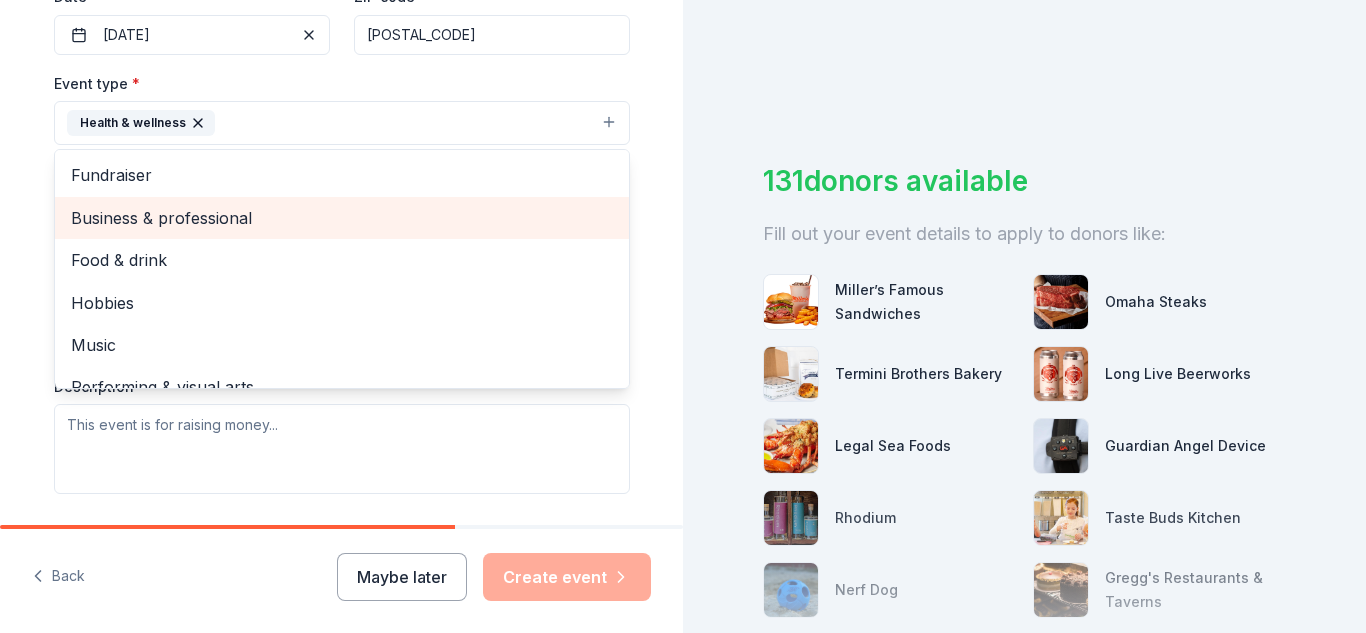 click on "Business & professional" at bounding box center (342, 218) 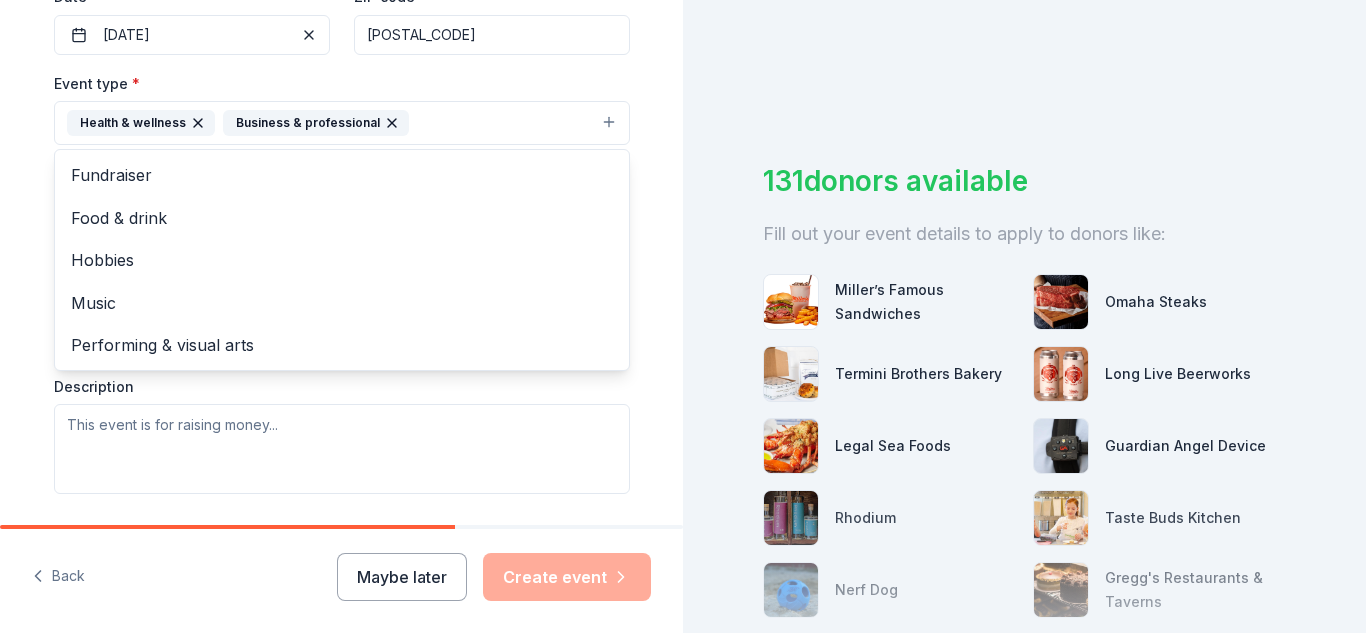 click on "Tell us about your event. We'll find in-kind donations you can apply for. Event name * RI ENA New England Regional Symposium 37 /100 Event website Attendance * 300 Date * [DATE] ZIP code * [POSTAL_CODE] Event type * Health & wellness Business & professional Fundraiser Food & drink Hobbies Music Performing & visual arts Demographic Select We use this information to help brands find events with their target demographic to sponsor their products. Mailing address Apt/unit Description What are you looking for? * Auction & raffle Meals Snacks Desserts Alcohol Beverages Send me reminders Email me reminders of donor application deadlines Recurring event" at bounding box center [342, 166] 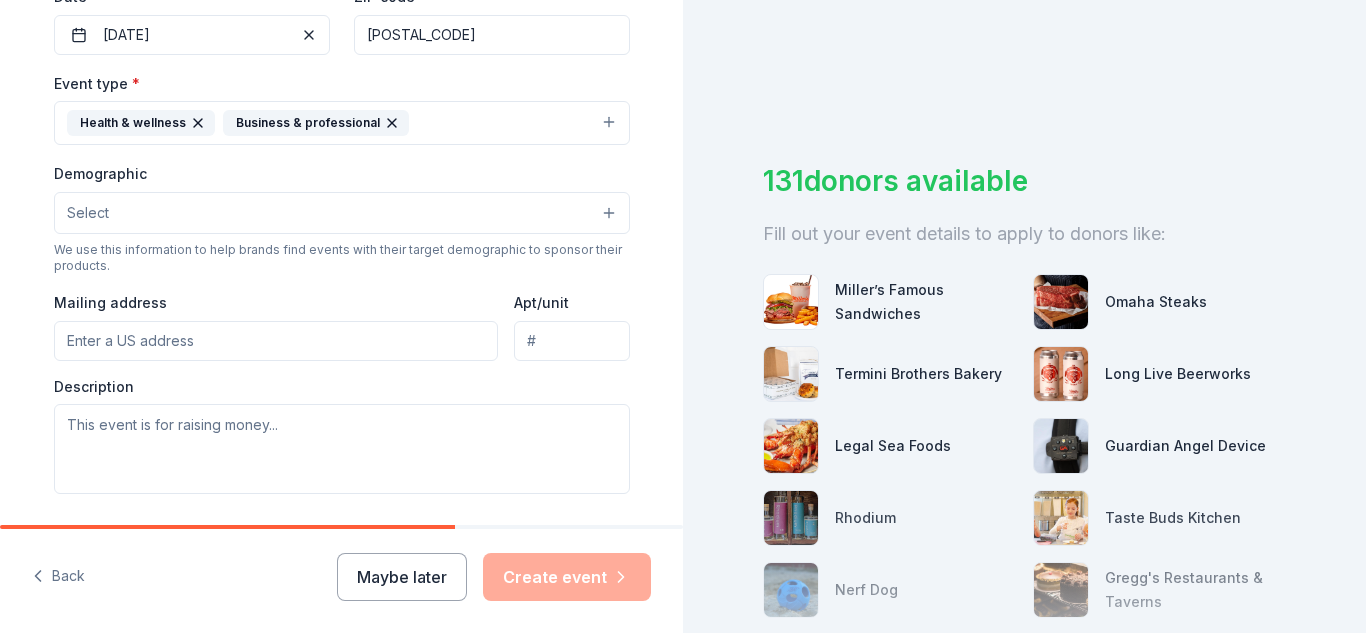 click on "Select" at bounding box center (342, 213) 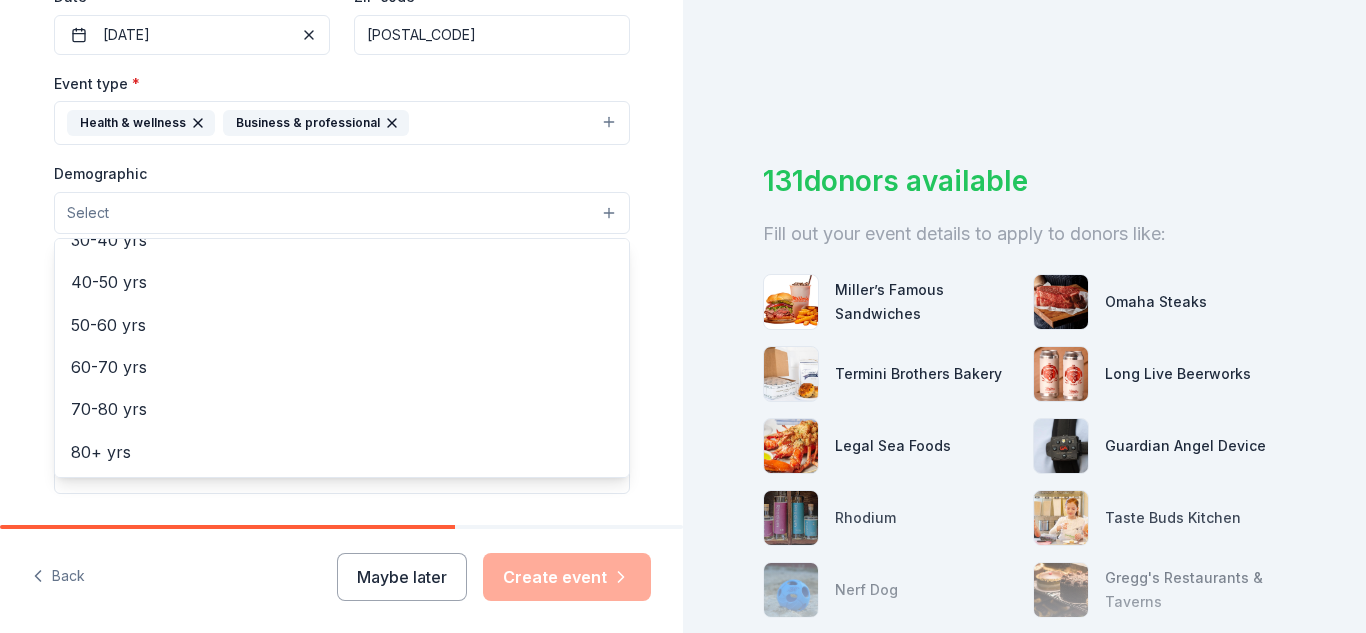 scroll, scrollTop: 0, scrollLeft: 0, axis: both 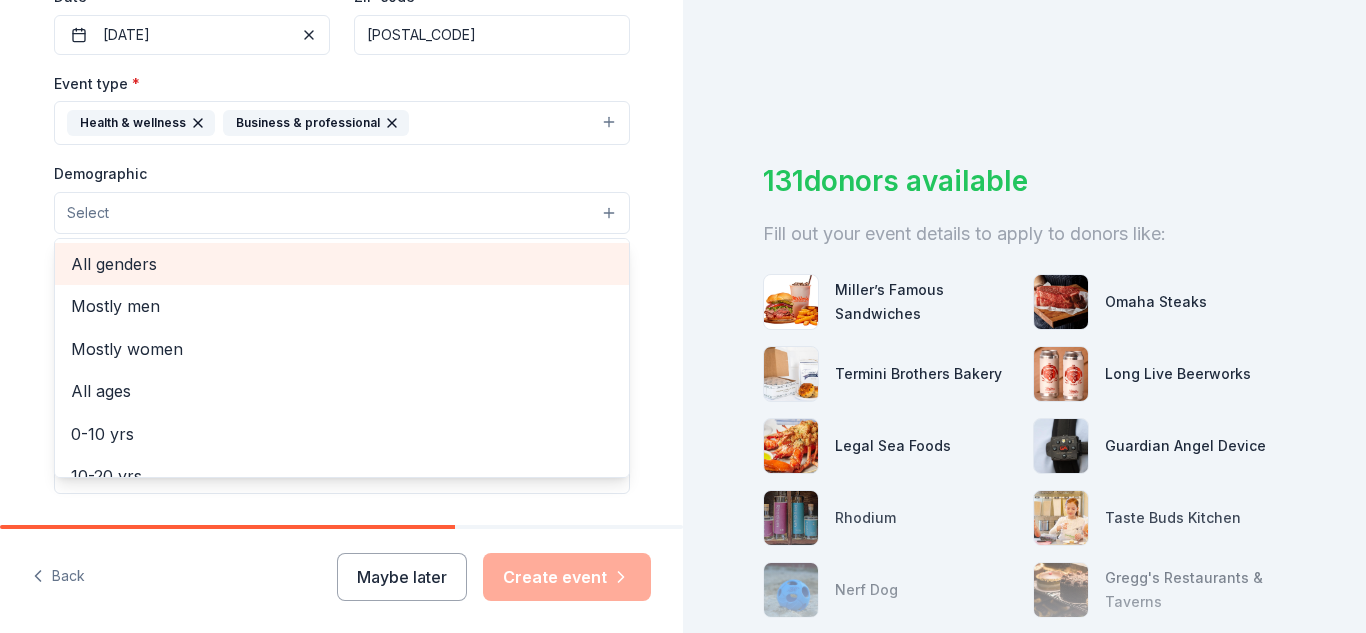 click on "All genders" at bounding box center [342, 264] 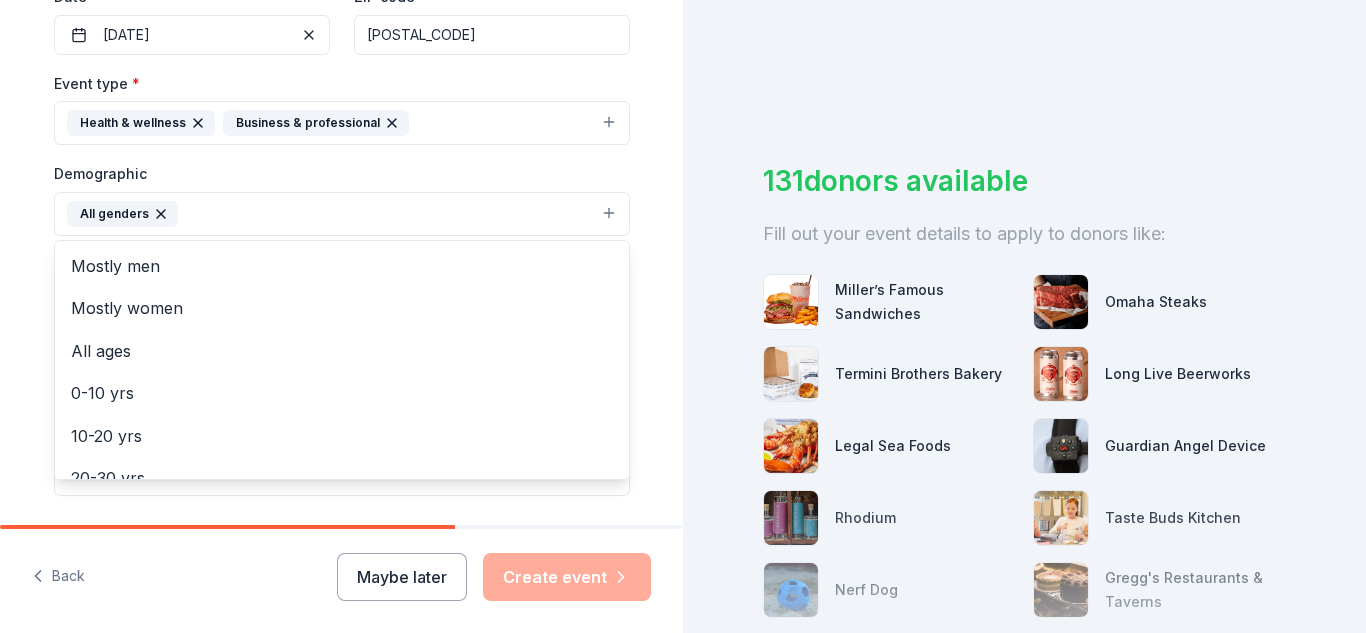 click on "All genders" at bounding box center (342, 214) 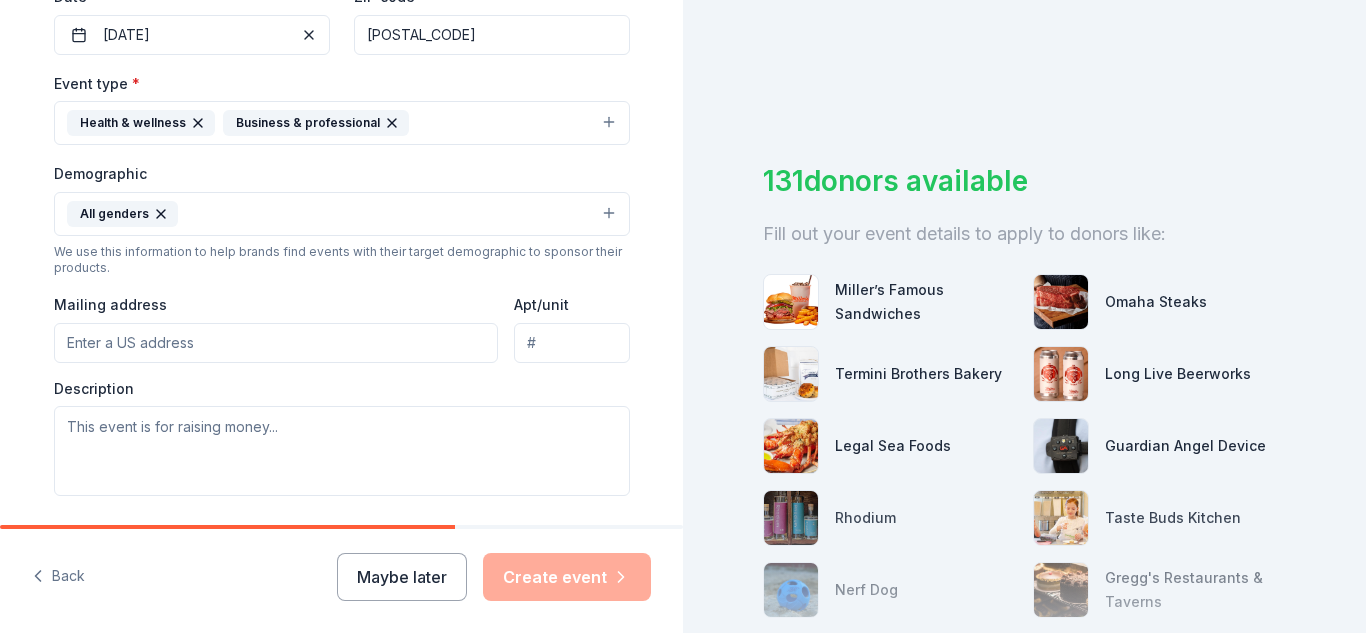 click on "All genders" at bounding box center (342, 214) 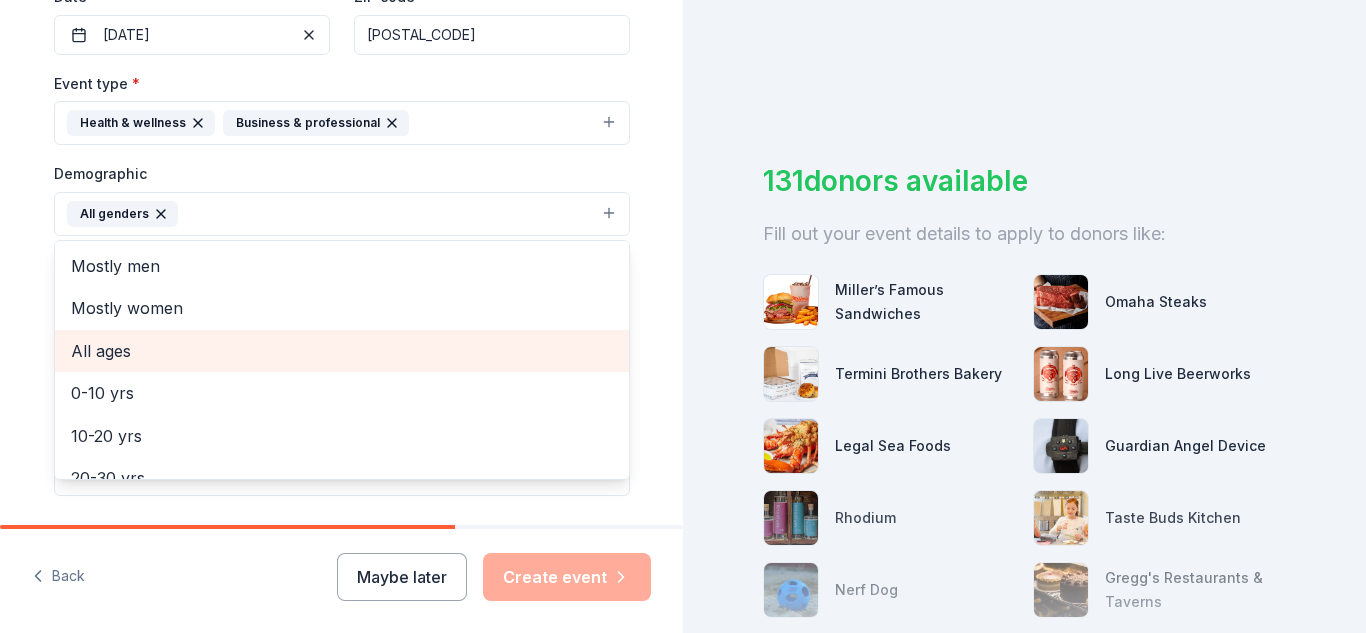 click on "All ages" at bounding box center (342, 351) 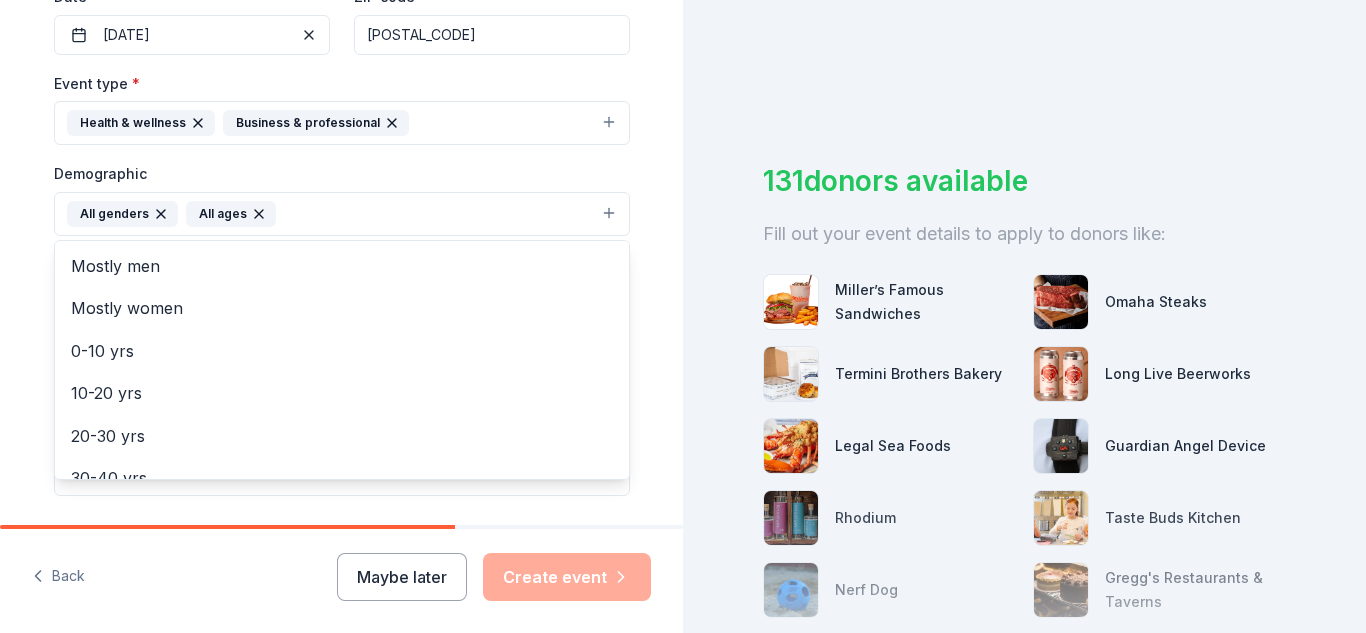 click on "Tell us about your event. We'll find in-kind donations you can apply for. Event name * RI ENA New England Regional Symposium 37 /100 Event website Attendance * 300 Date * [DATE] ZIP code * [POSTAL_CODE] Event type * Health & wellness Business & professional Demographic All genders All ages Mostly men Mostly women 0-10 yrs 10-20 yrs 20-30 yrs 30-40 yrs 40-50 yrs 50-60 yrs 60-70 yrs 70-80 yrs 80+ yrs We use this information to help brands find events with their target demographic to sponsor their products. Mailing address Apt/unit Description What are you looking for? * Auction & raffle Meals Snacks Desserts Alcohol Beverages Send me reminders Email me reminders of donor application deadlines Recurring event" at bounding box center (342, 167) 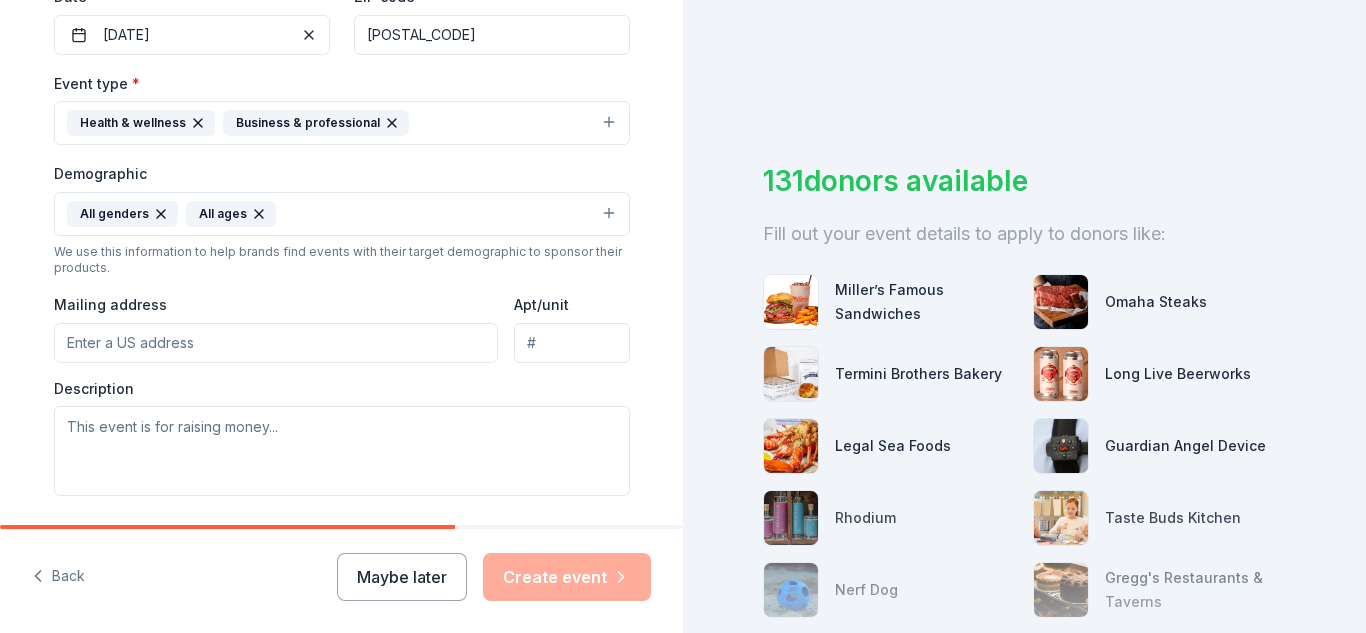 click on "Mailing address" at bounding box center (276, 343) 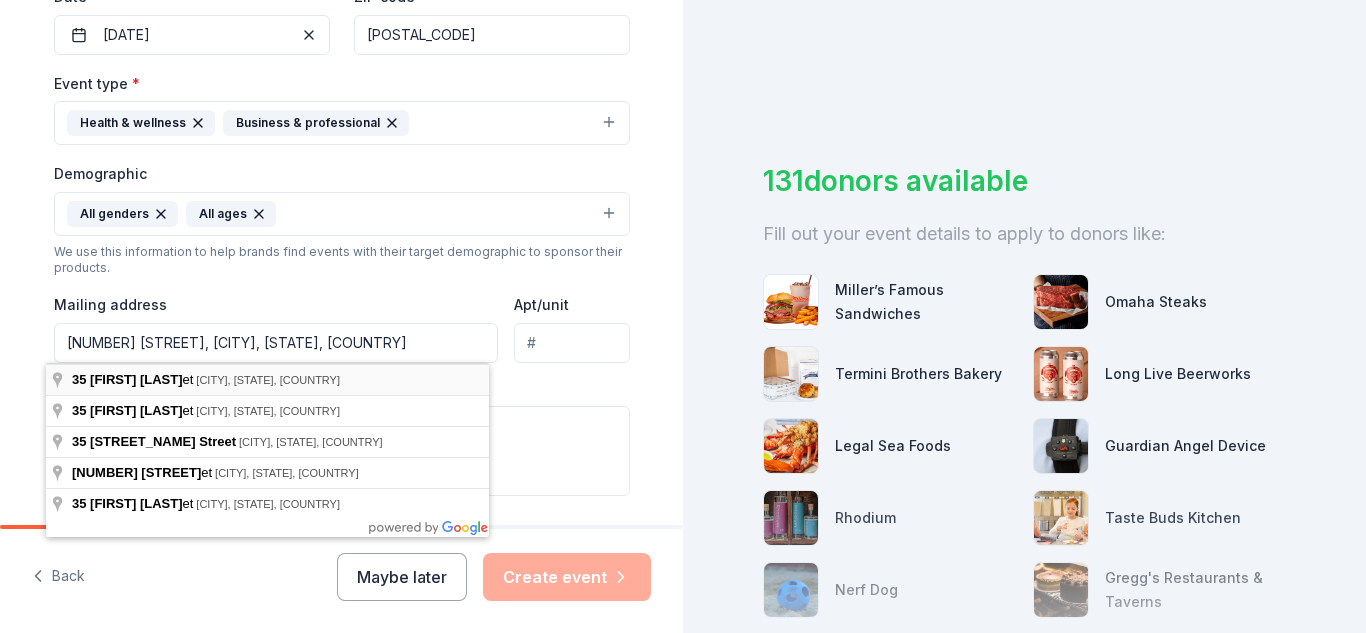 type on "[NUMBER] [STREET], [CITY], [STATE], [POSTAL_CODE]" 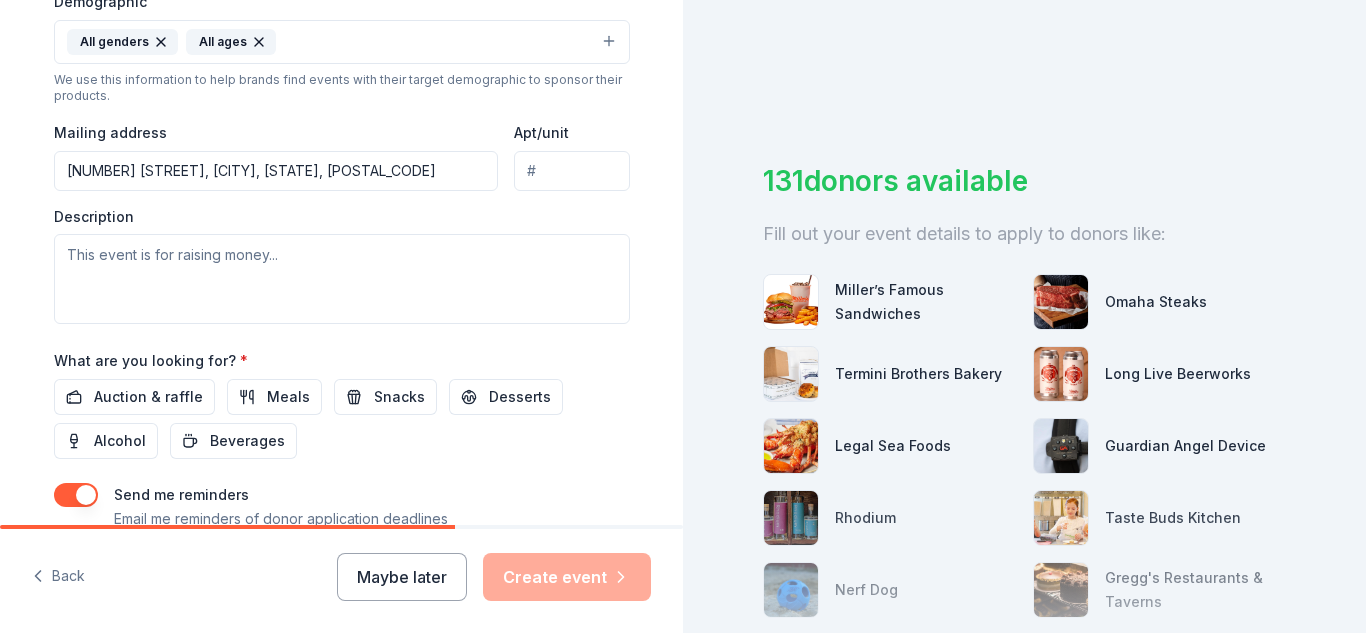 scroll, scrollTop: 700, scrollLeft: 0, axis: vertical 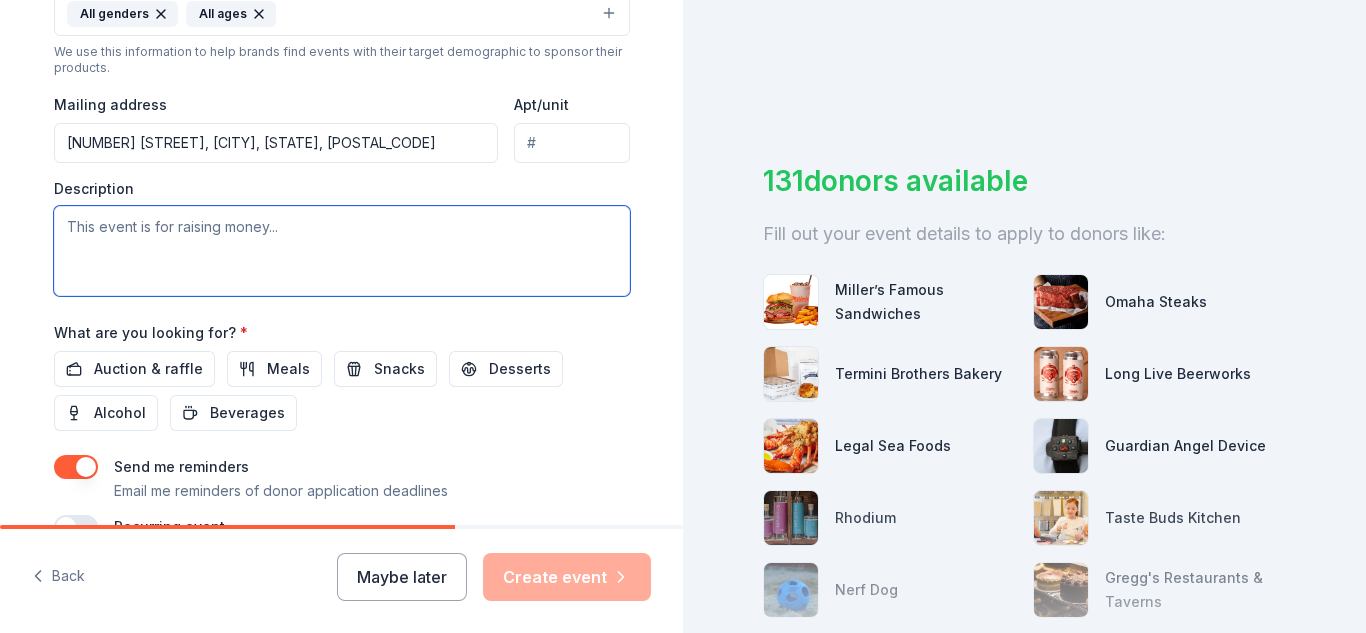 click at bounding box center [342, 251] 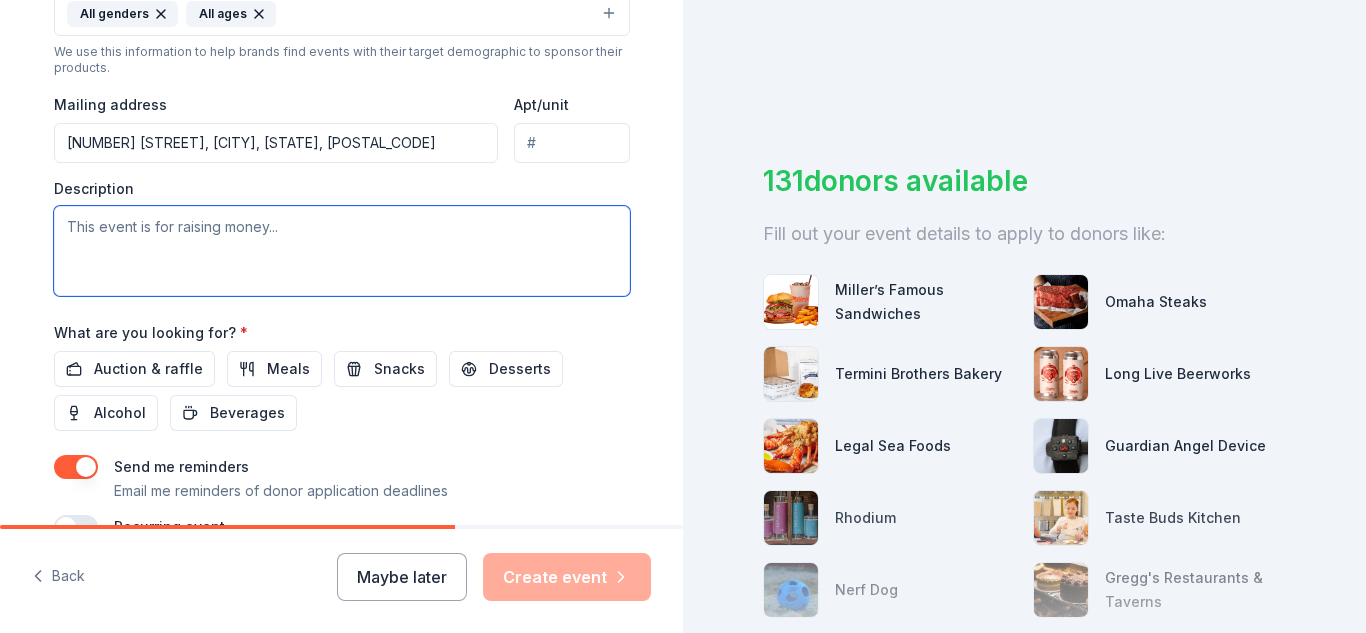 paste on "https://connect.ena.org/ri/home" 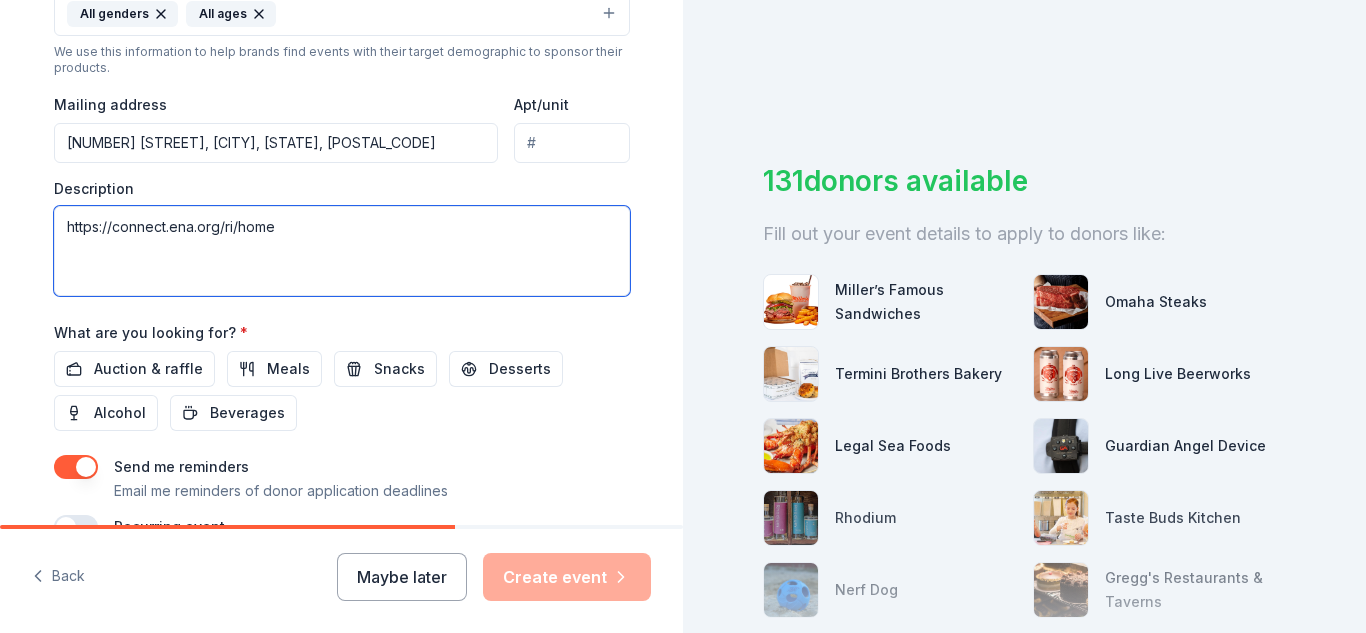 drag, startPoint x: 286, startPoint y: 223, endPoint x: 0, endPoint y: 214, distance: 286.14157 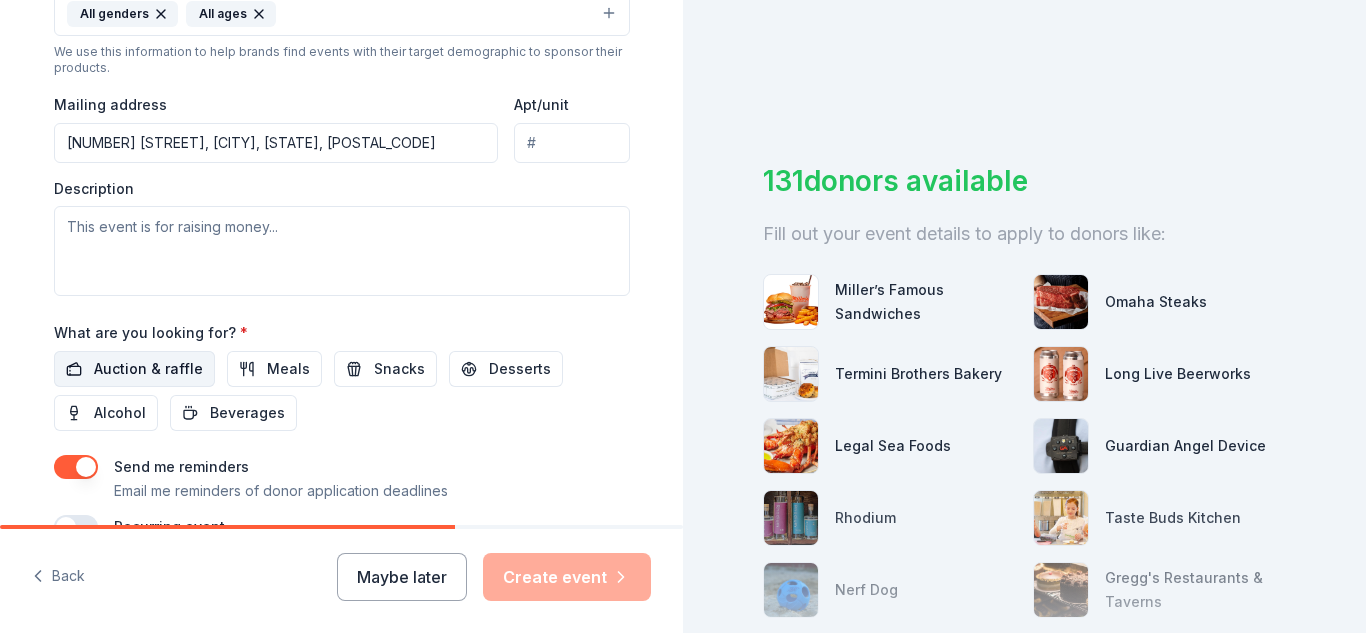 click on "Auction & raffle" at bounding box center (148, 369) 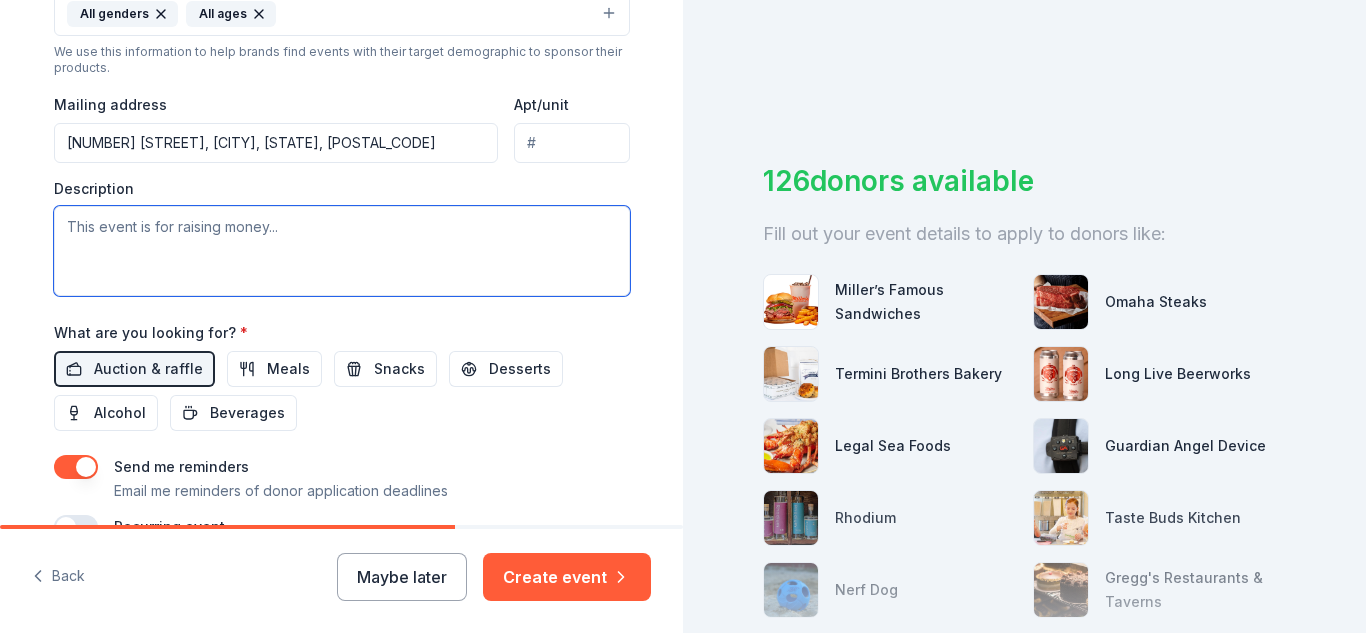 click at bounding box center [342, 251] 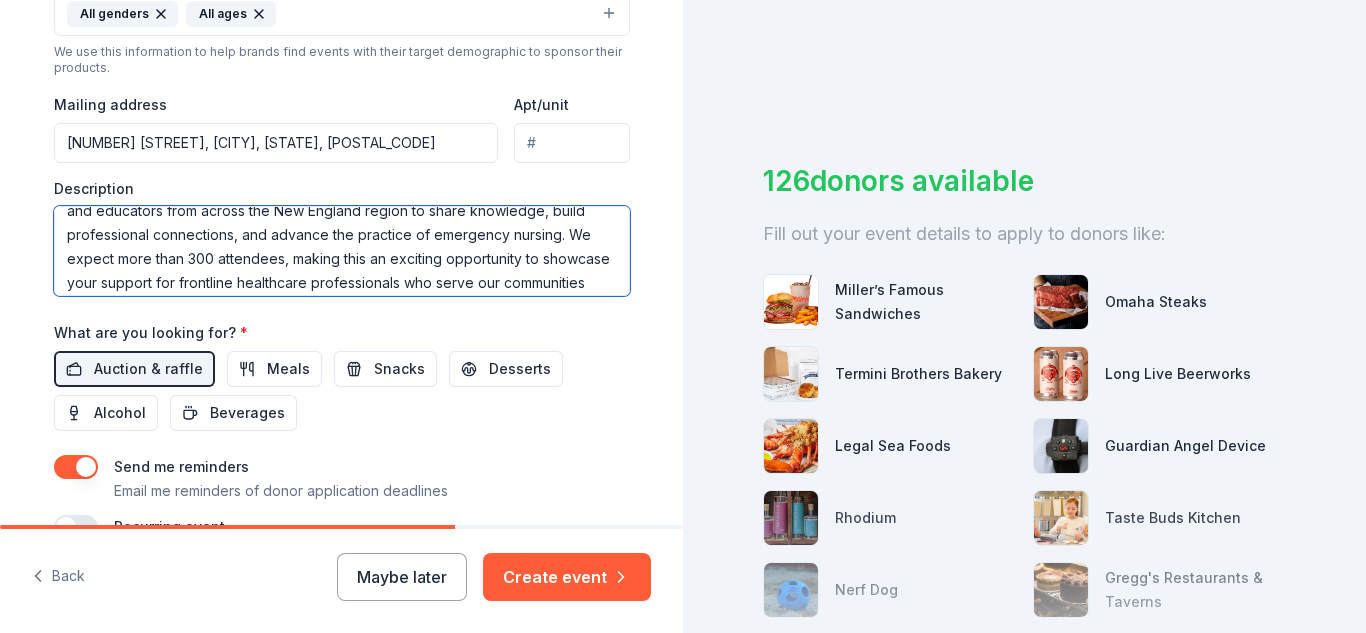 scroll, scrollTop: 72, scrollLeft: 0, axis: vertical 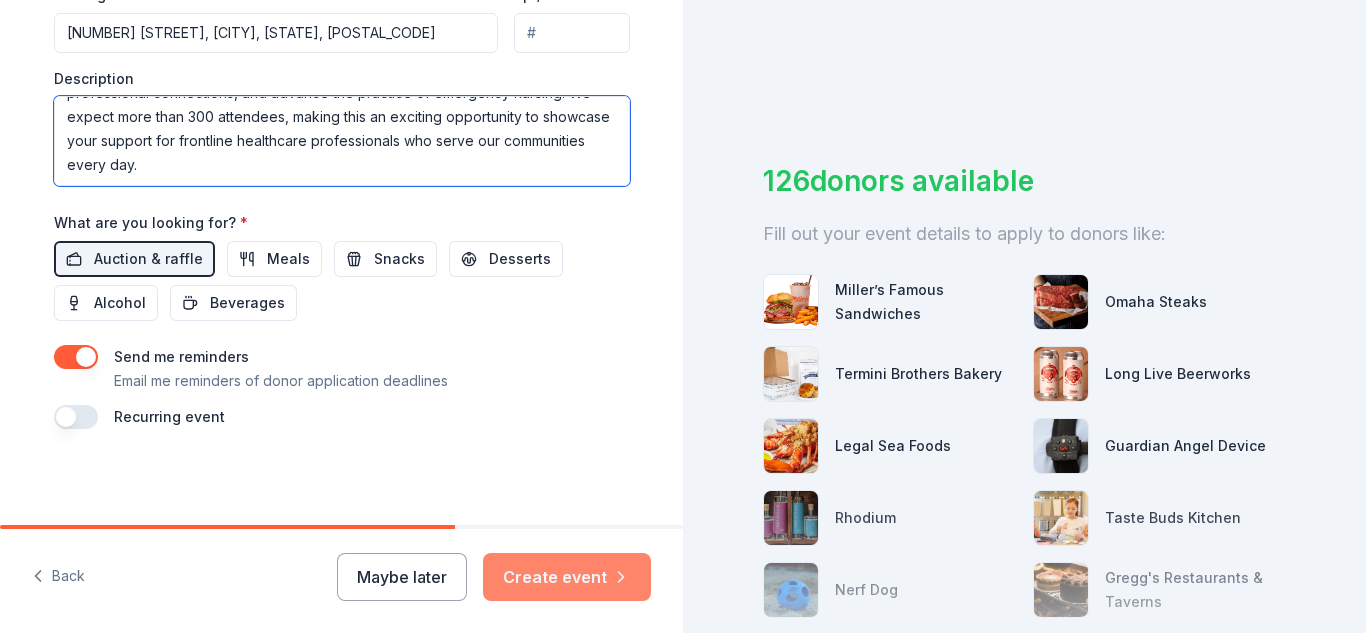 type on "This annual regional event brings together emergency nurses, directors, leaders, and educators from across the New England region to share knowledge, build professional connections, and advance the practice of emergency nursing. We expect more than 300 attendees, making this an exciting opportunity to showcase your support for frontline healthcare professionals who serve our communities every day." 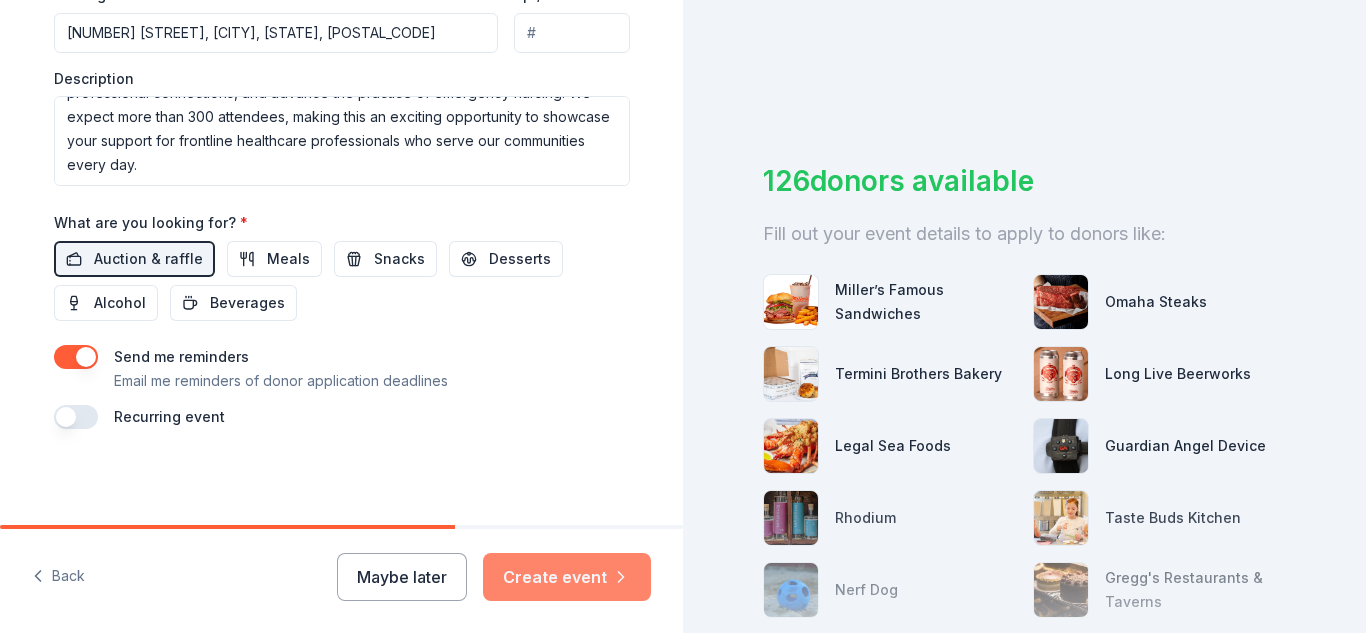 click 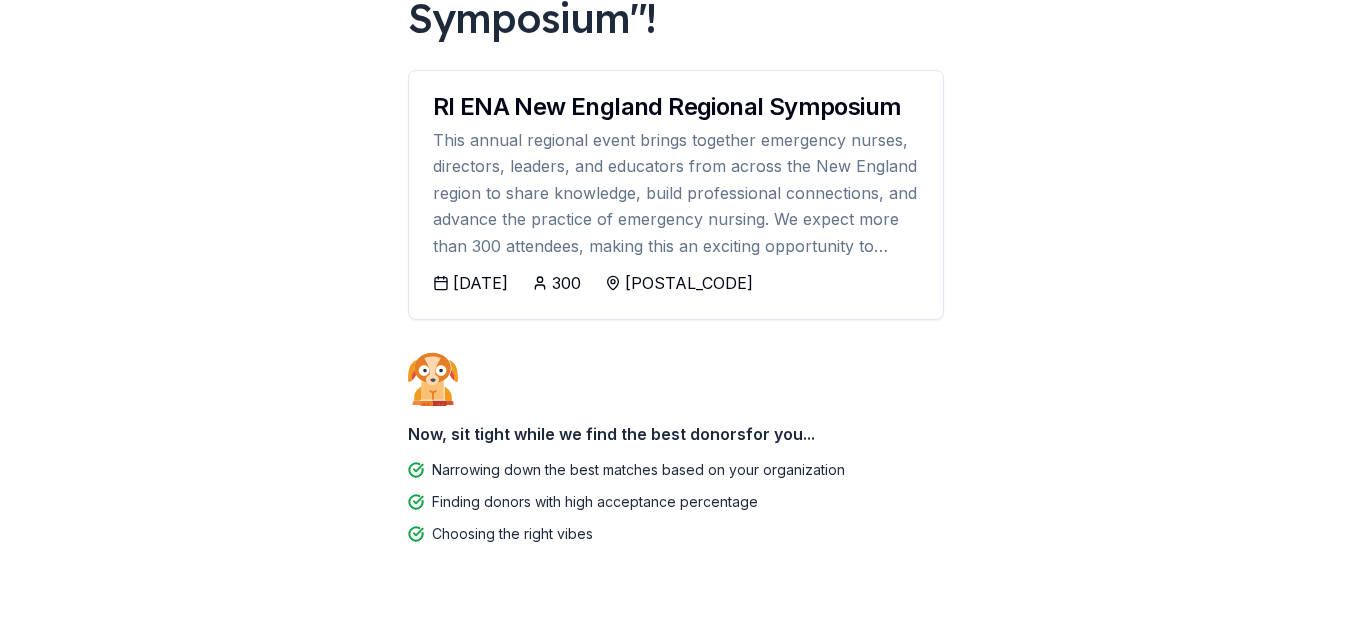 scroll, scrollTop: 294, scrollLeft: 0, axis: vertical 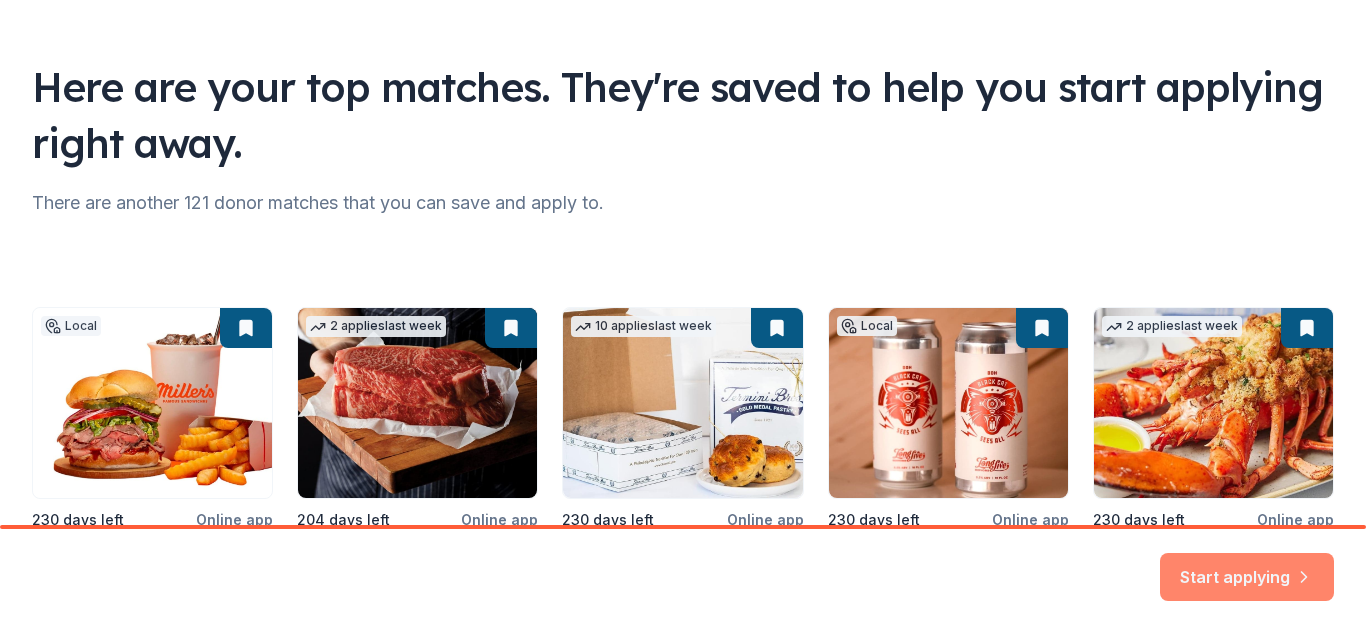 click on "Start applying" at bounding box center [1247, 565] 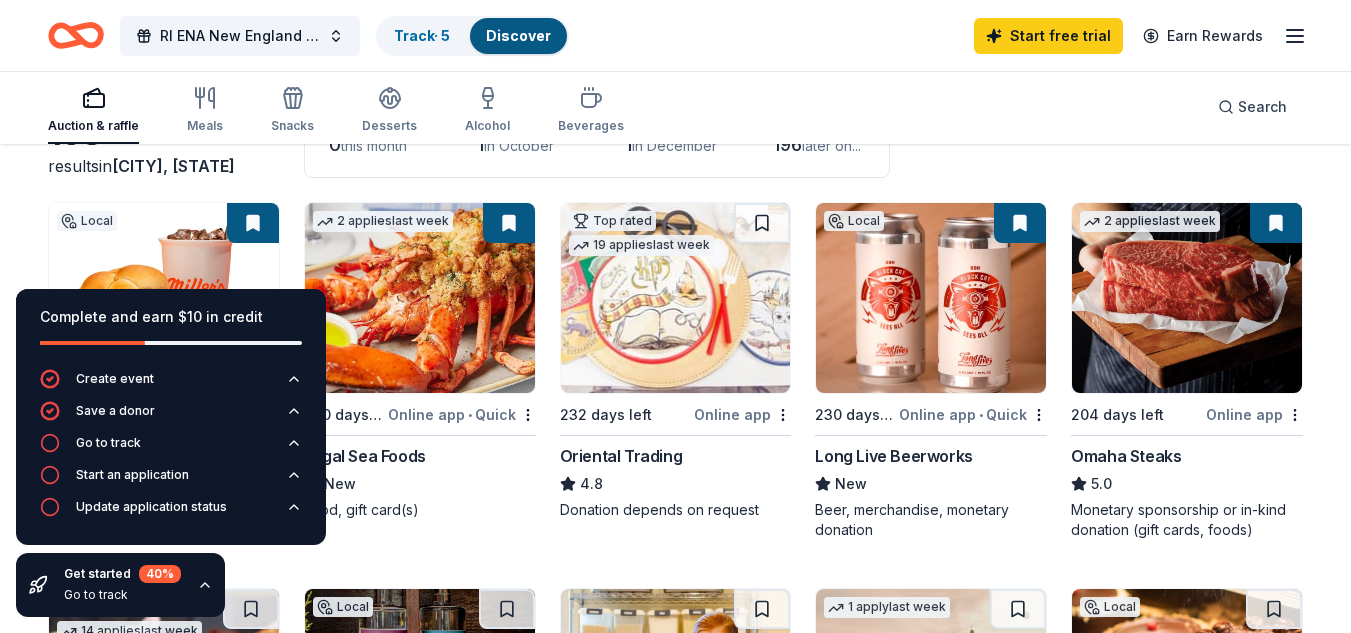 scroll, scrollTop: 200, scrollLeft: 0, axis: vertical 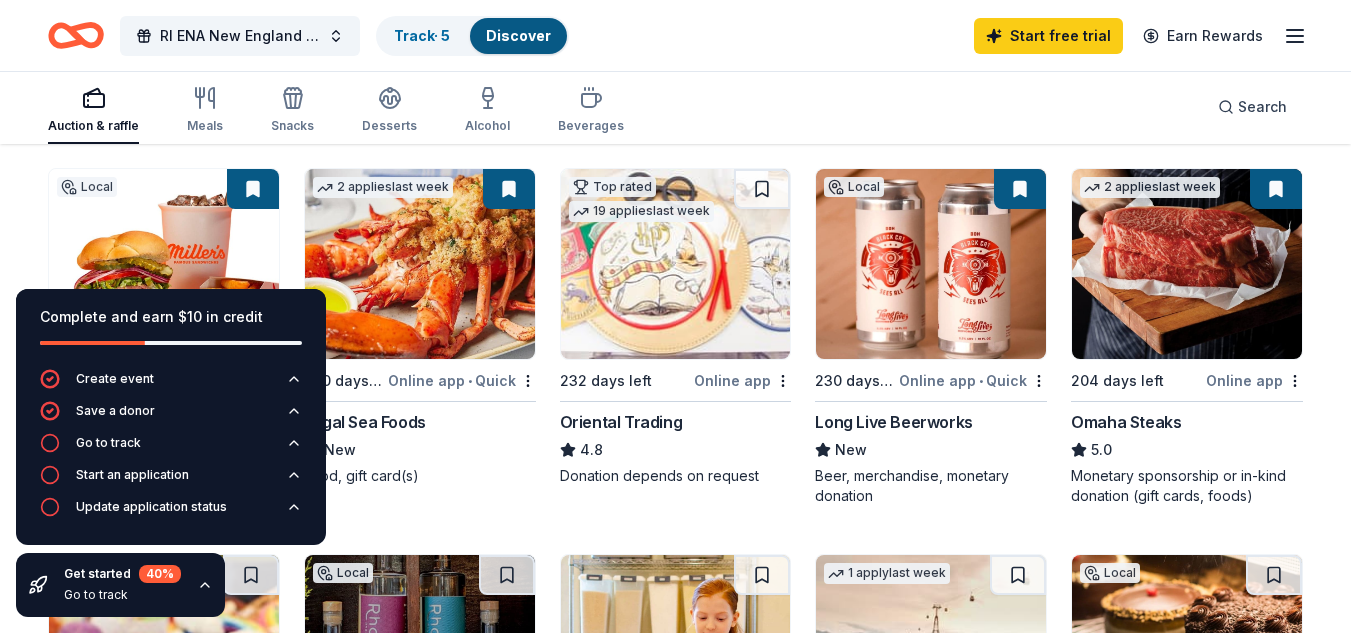 click at bounding box center (1187, 264) 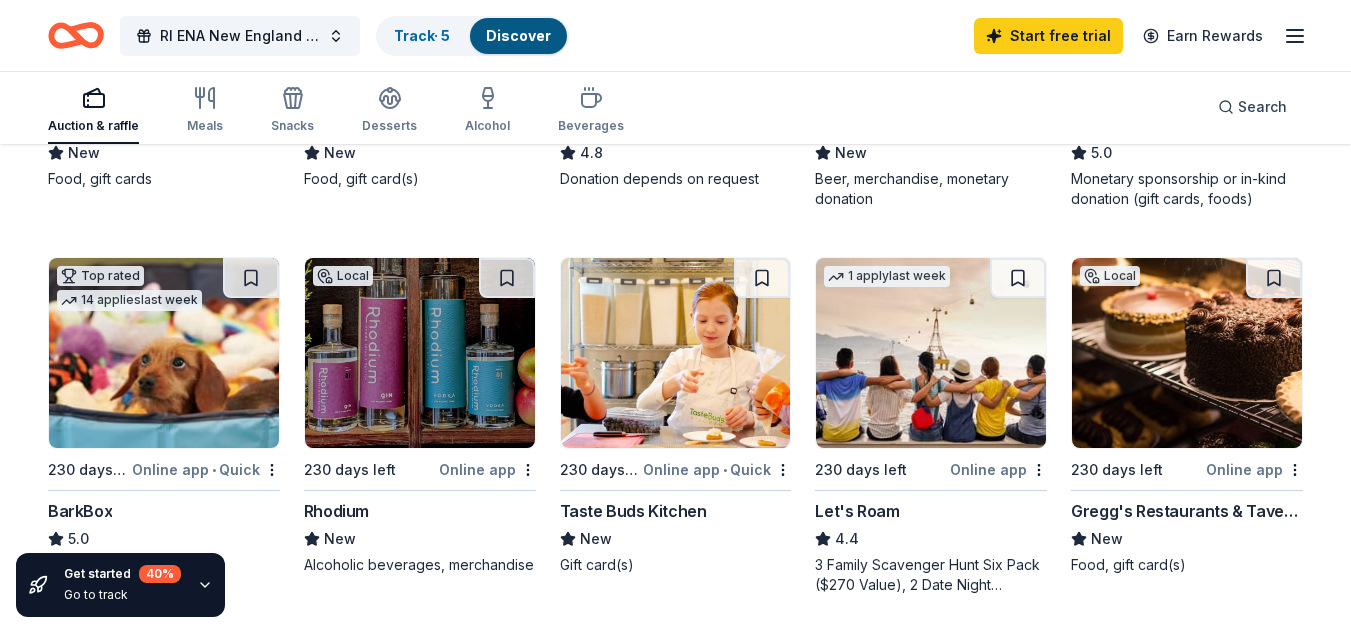 scroll, scrollTop: 600, scrollLeft: 0, axis: vertical 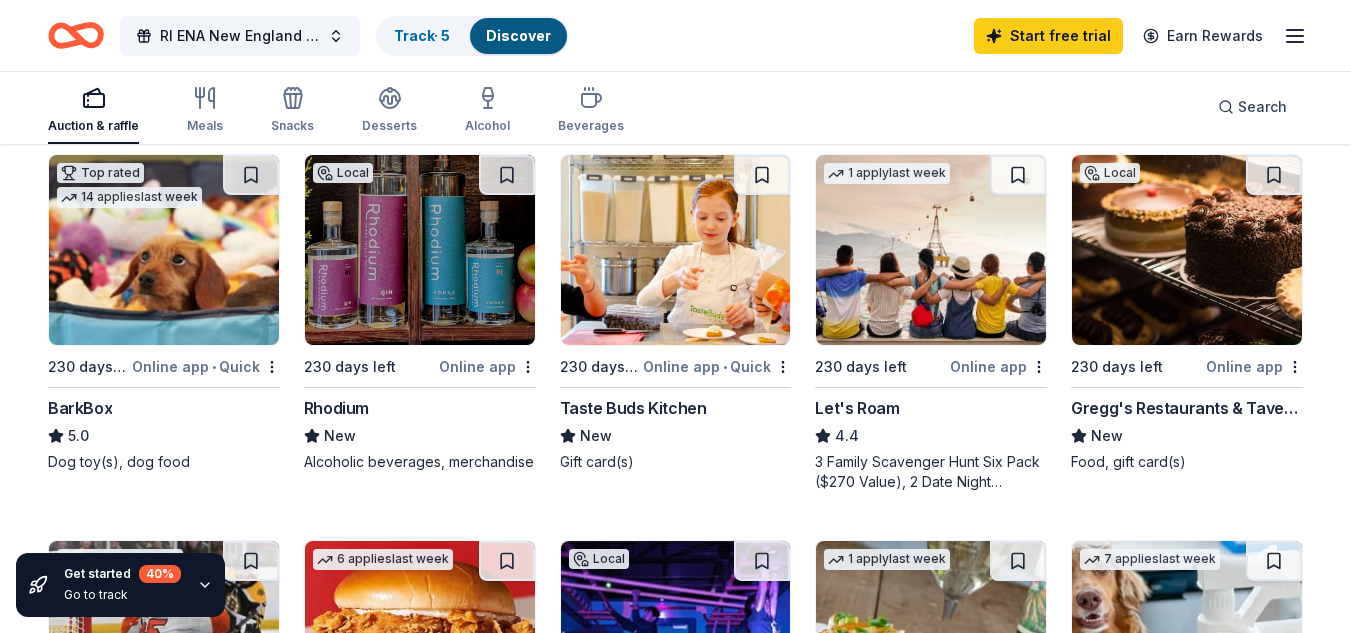 click at bounding box center (676, 250) 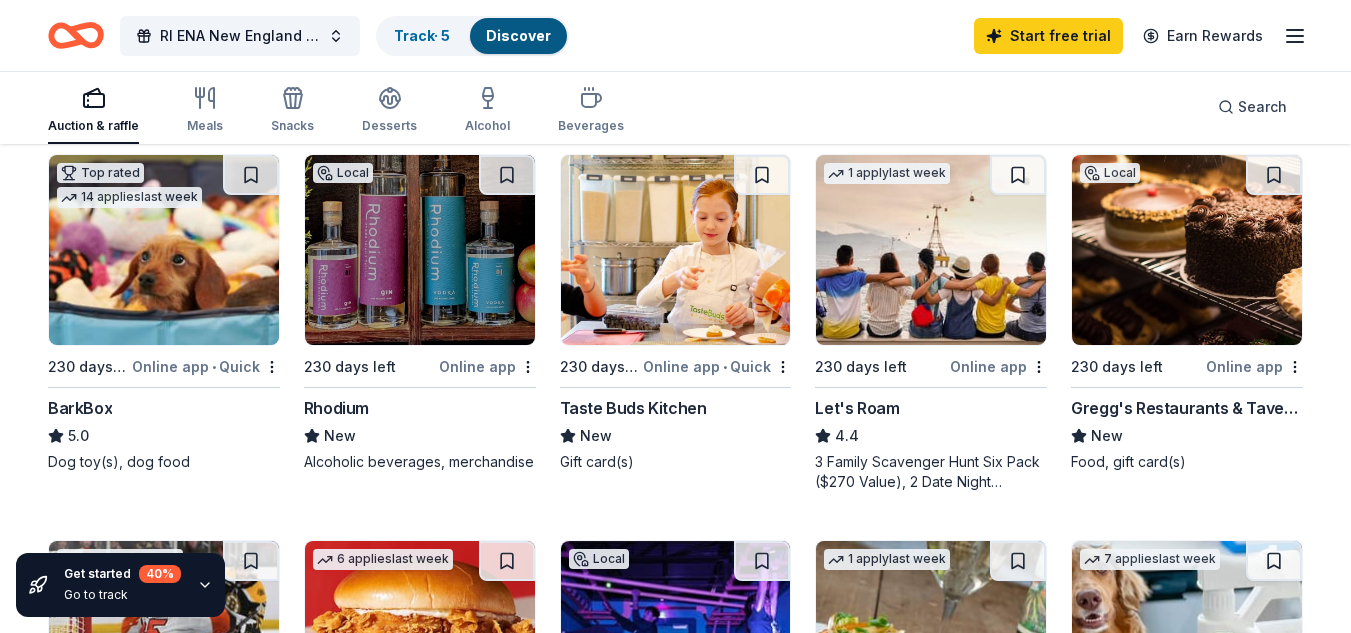click at bounding box center (164, 250) 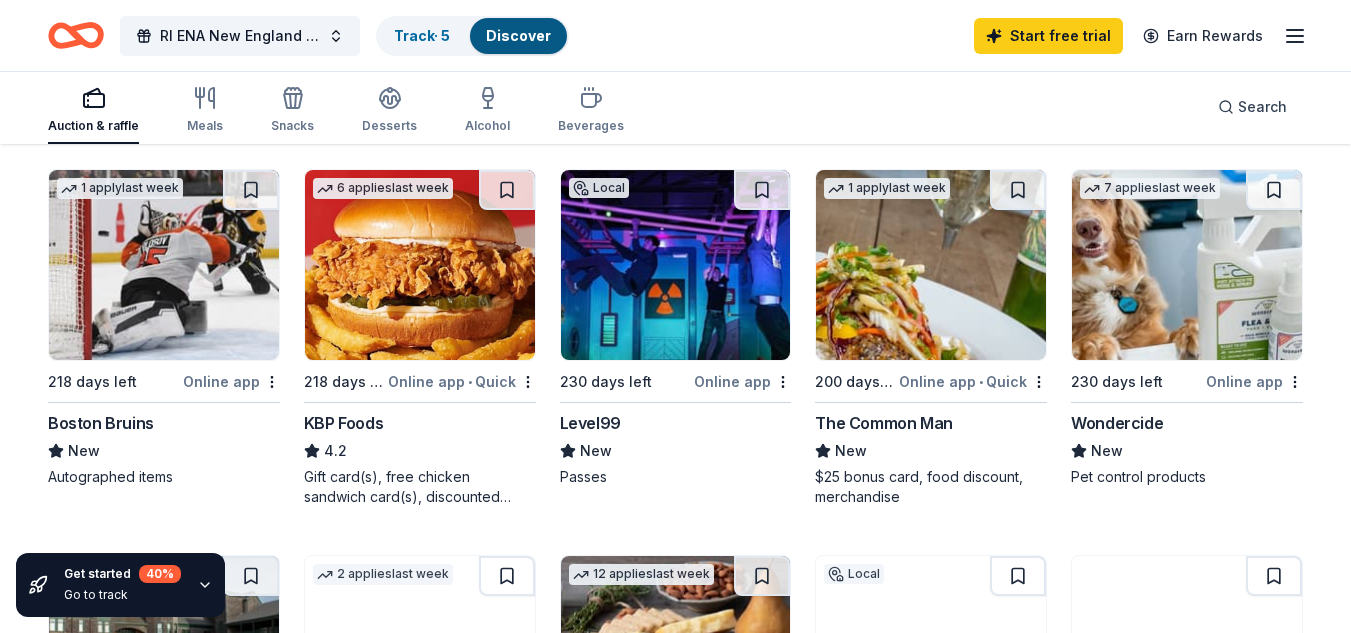 scroll, scrollTop: 1000, scrollLeft: 0, axis: vertical 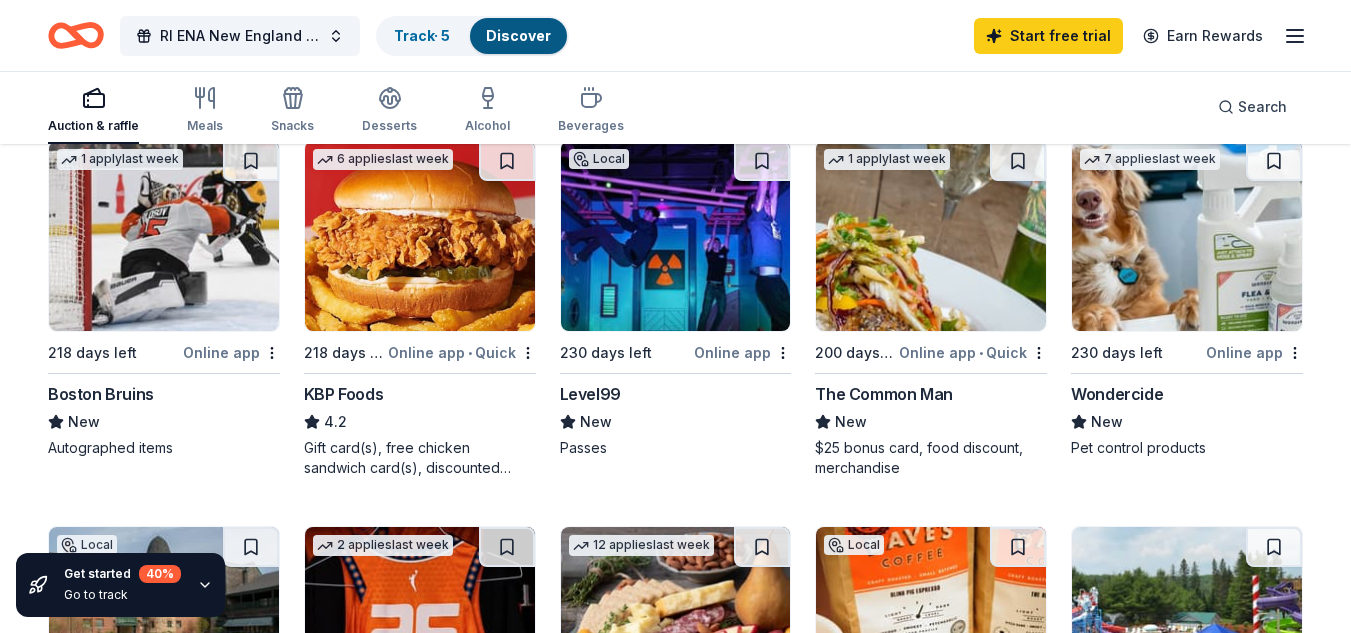 click at bounding box center [164, 236] 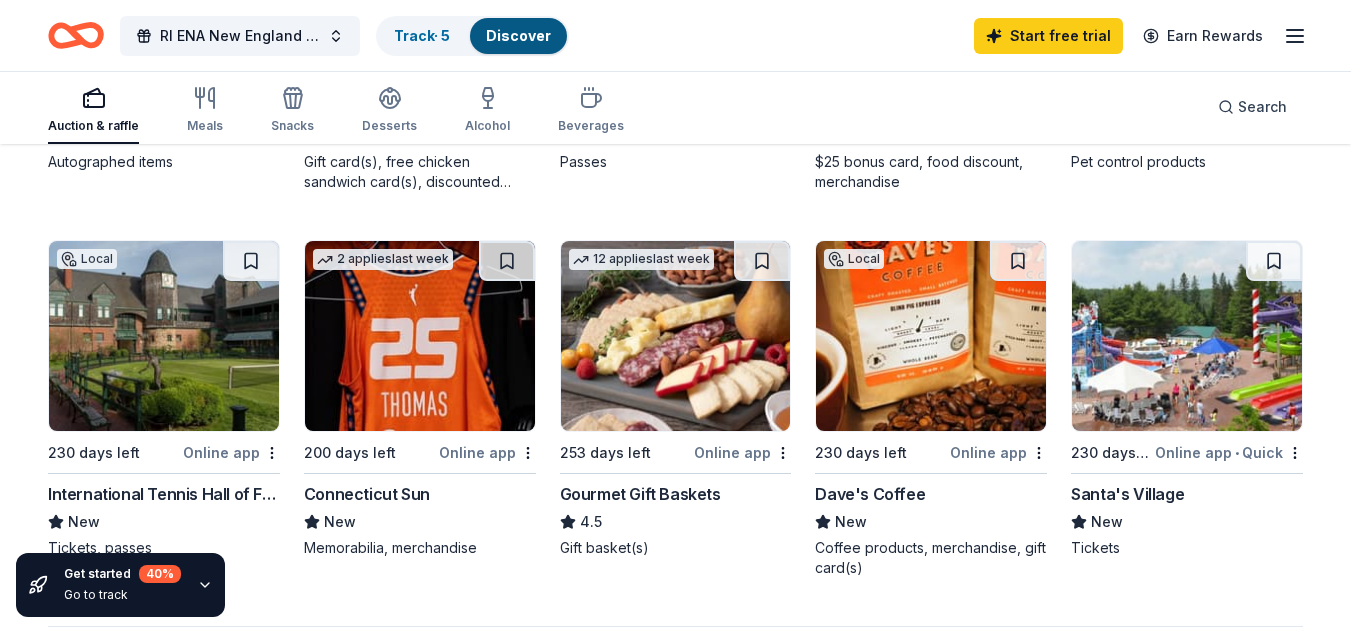scroll, scrollTop: 1300, scrollLeft: 0, axis: vertical 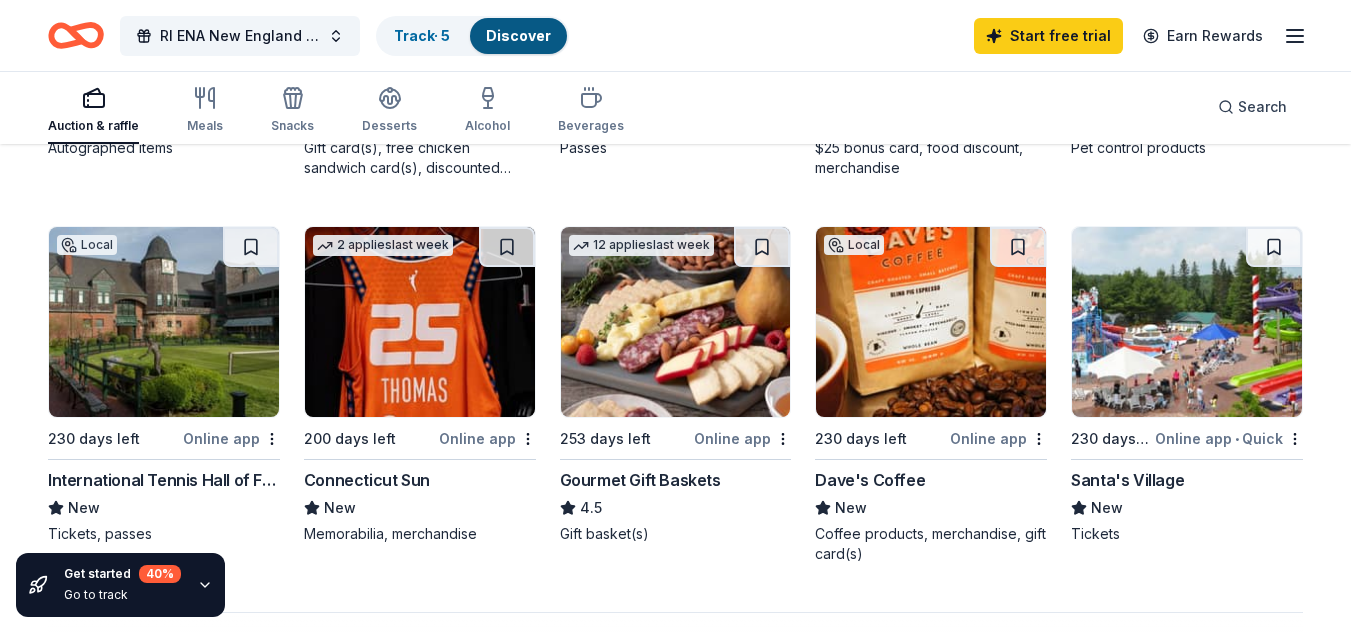 click at bounding box center (931, 322) 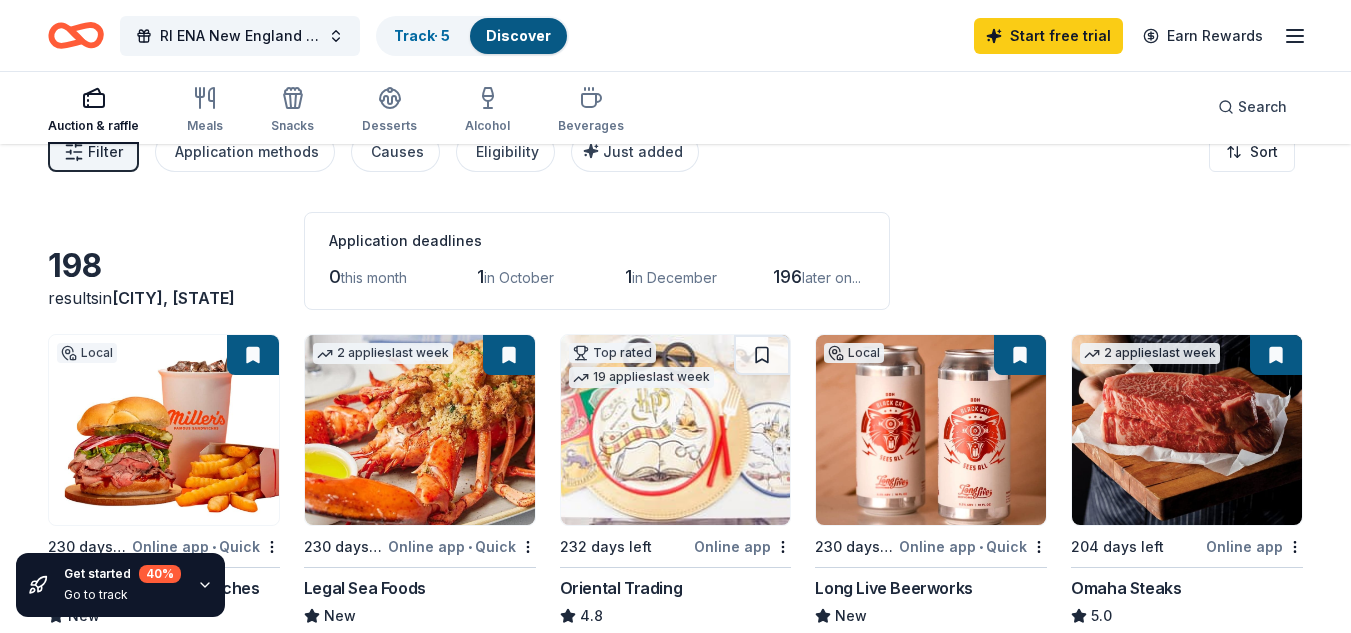 scroll, scrollTop: 0, scrollLeft: 0, axis: both 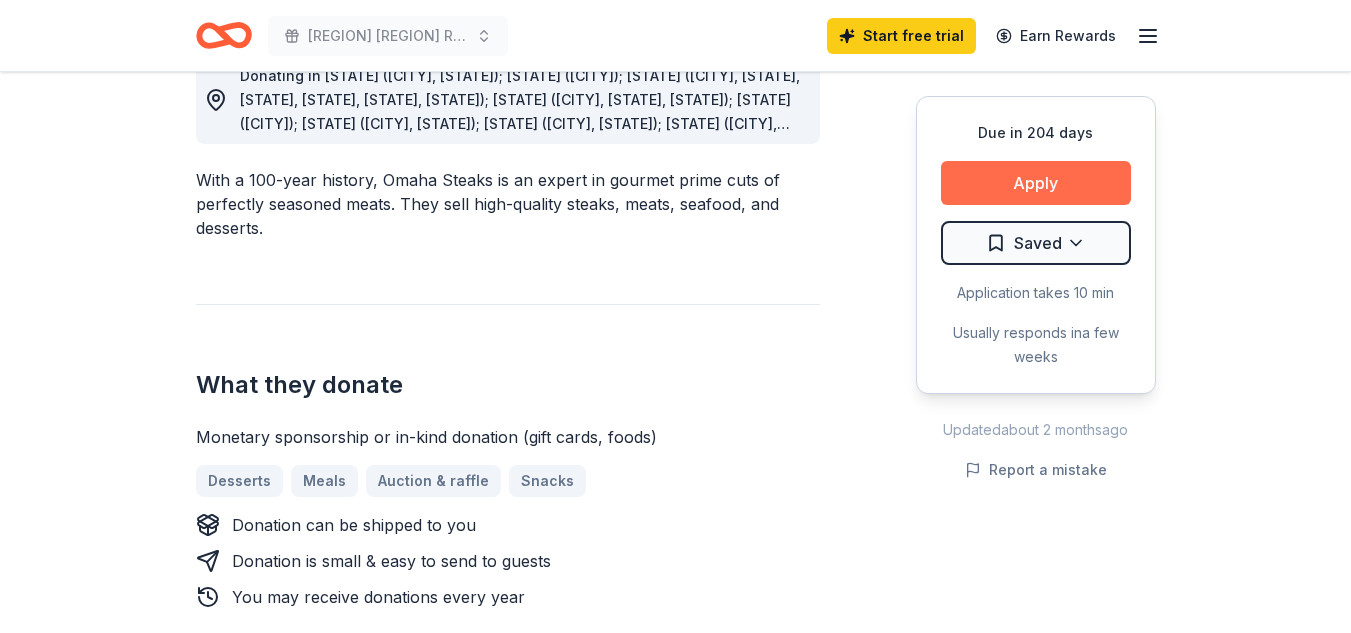 click on "Apply" at bounding box center [1036, 183] 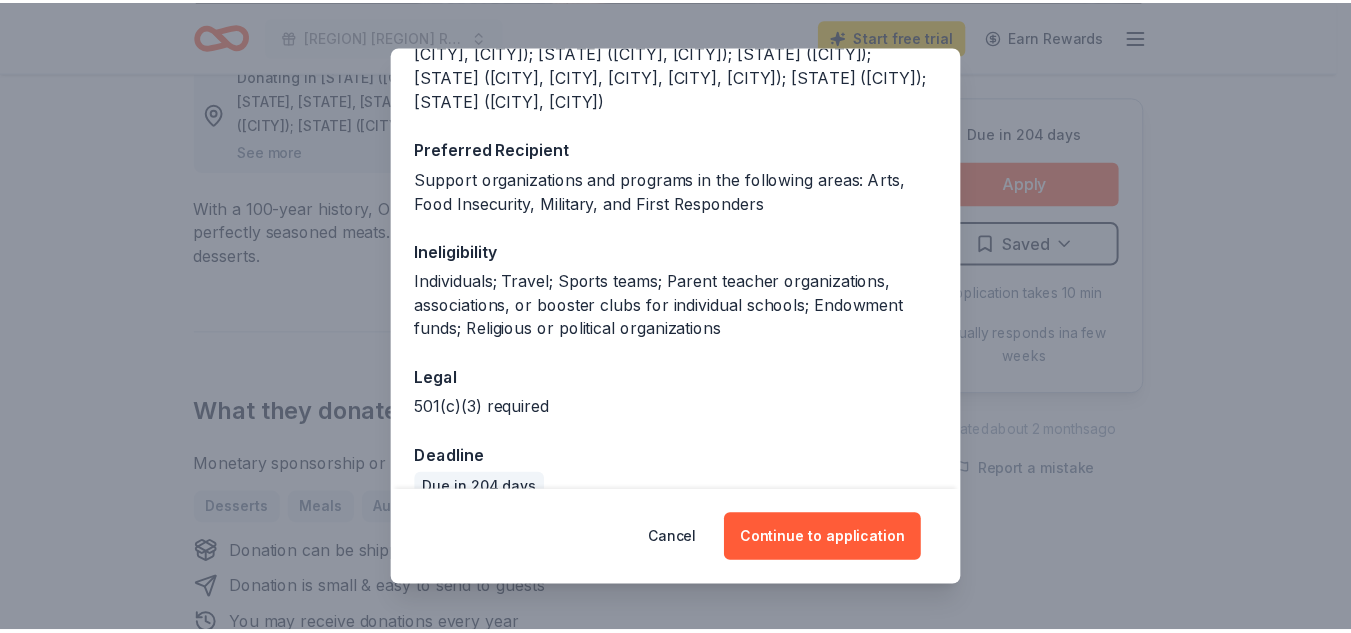 scroll, scrollTop: 456, scrollLeft: 0, axis: vertical 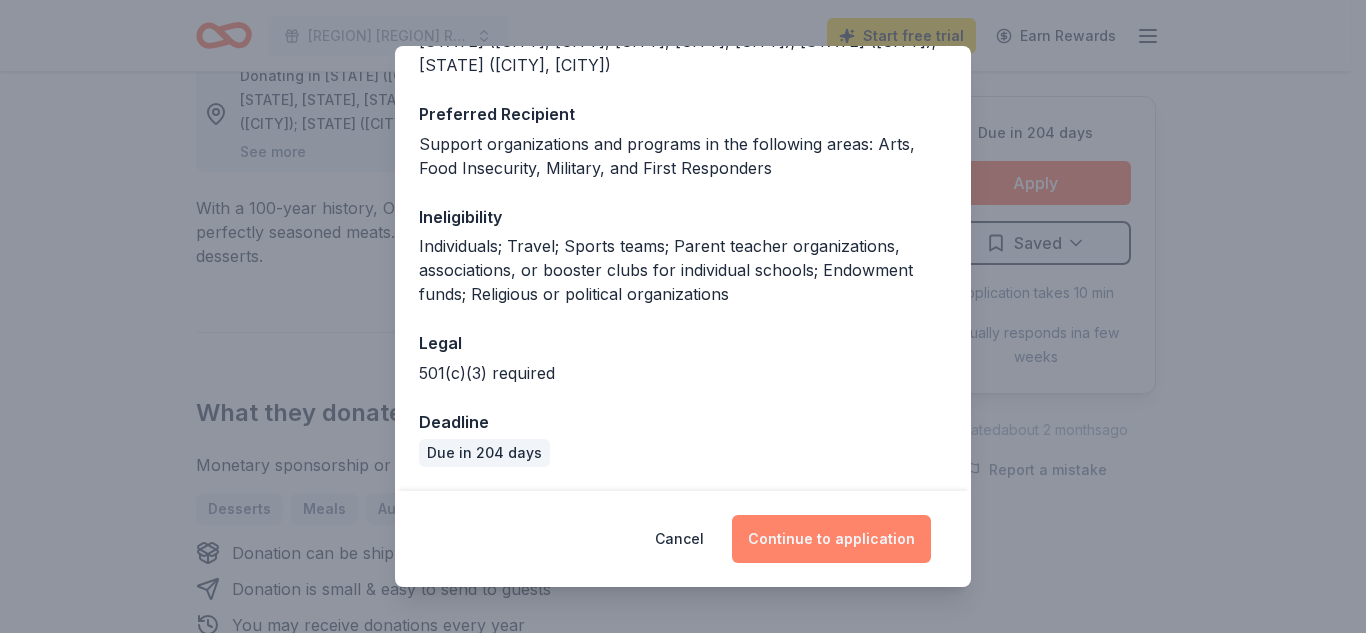 click on "Continue to application" at bounding box center [831, 539] 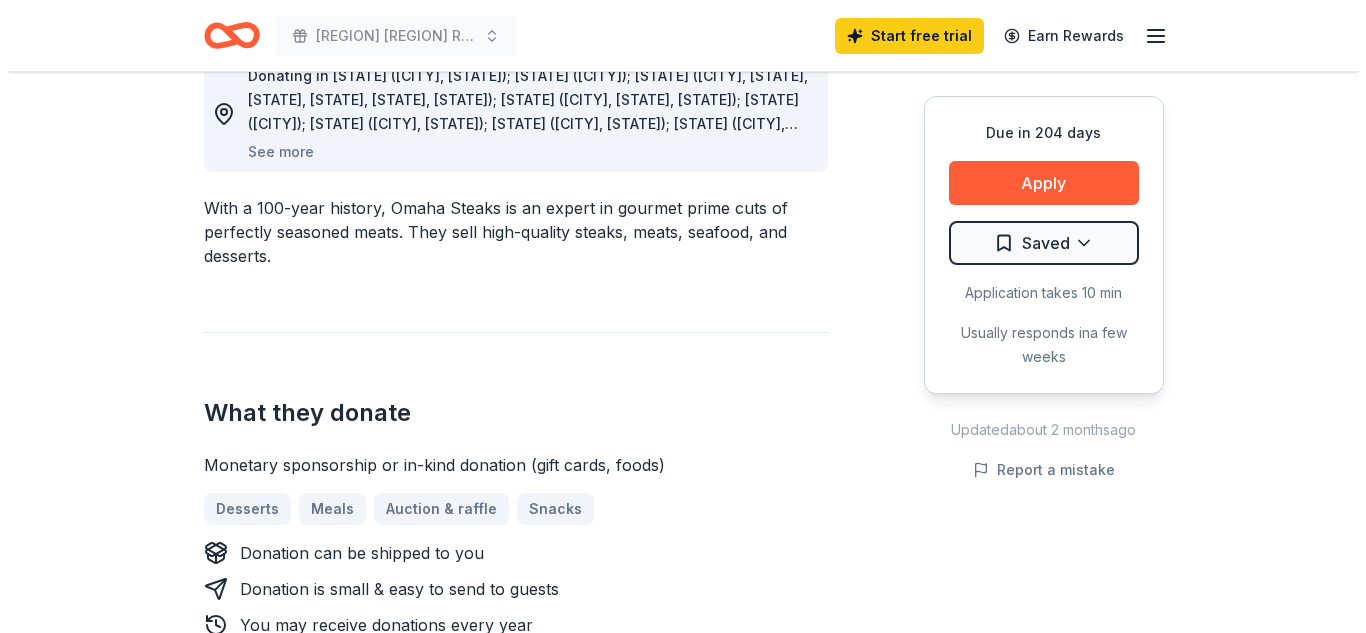 scroll, scrollTop: 0, scrollLeft: 0, axis: both 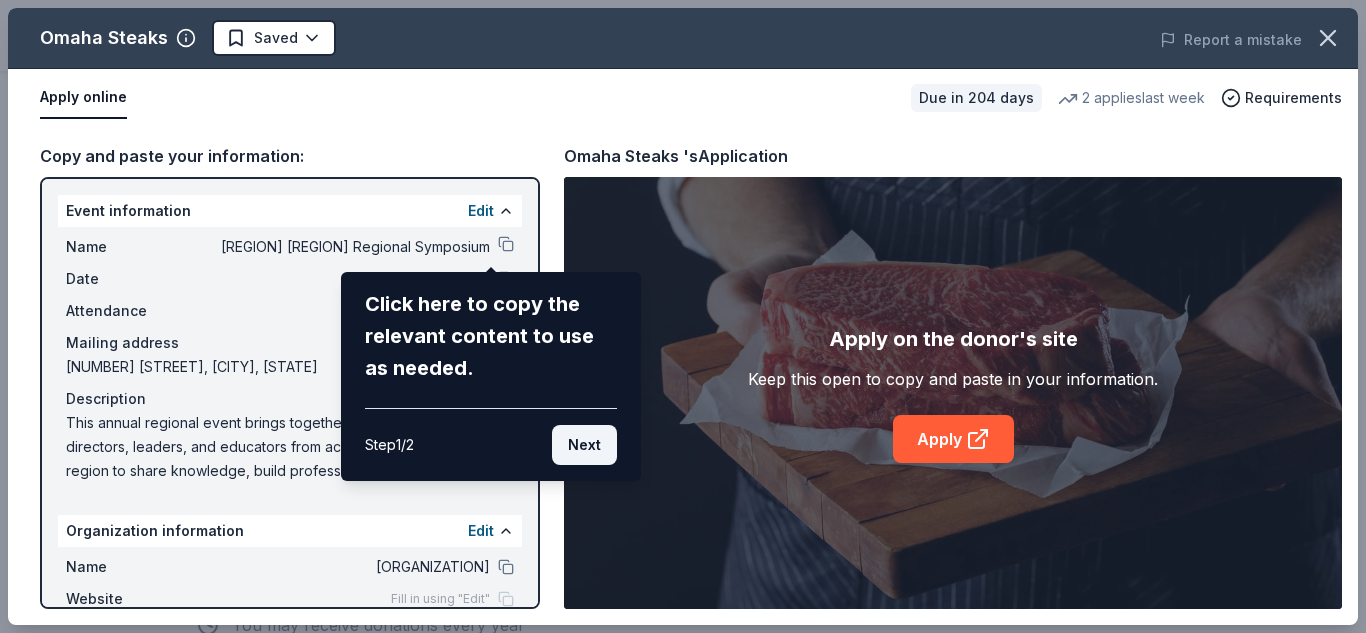 click on "Next" at bounding box center [584, 445] 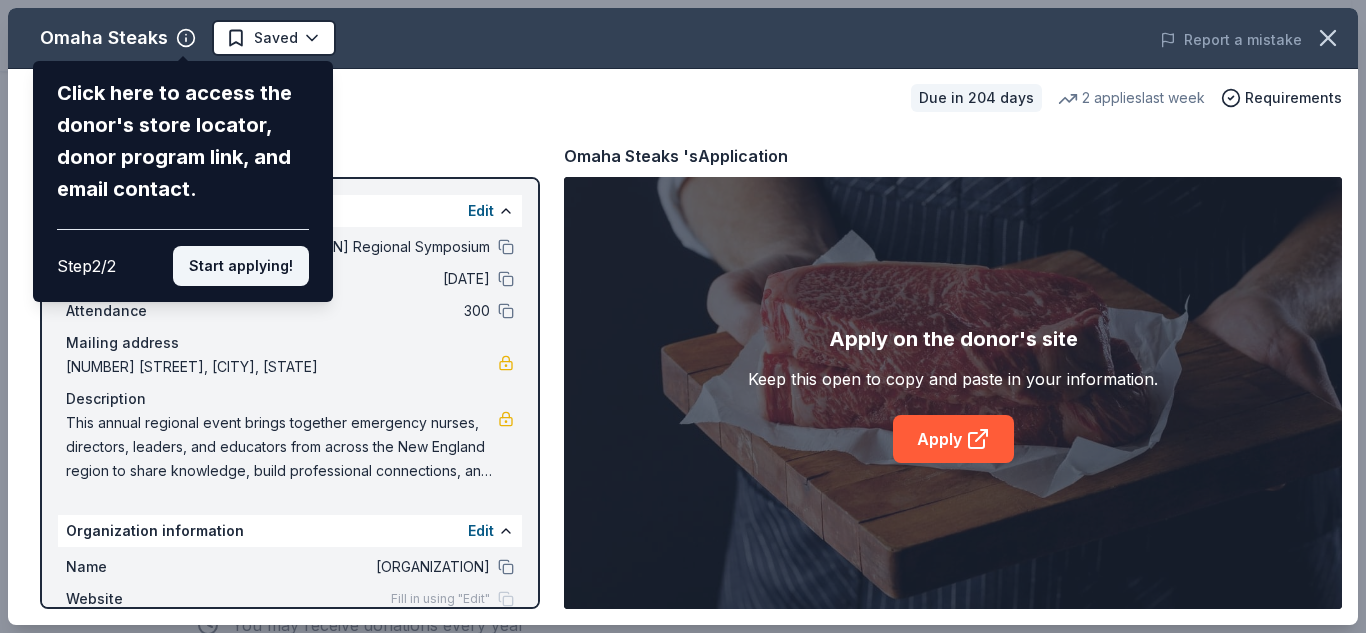 click on "Start applying!" at bounding box center (241, 266) 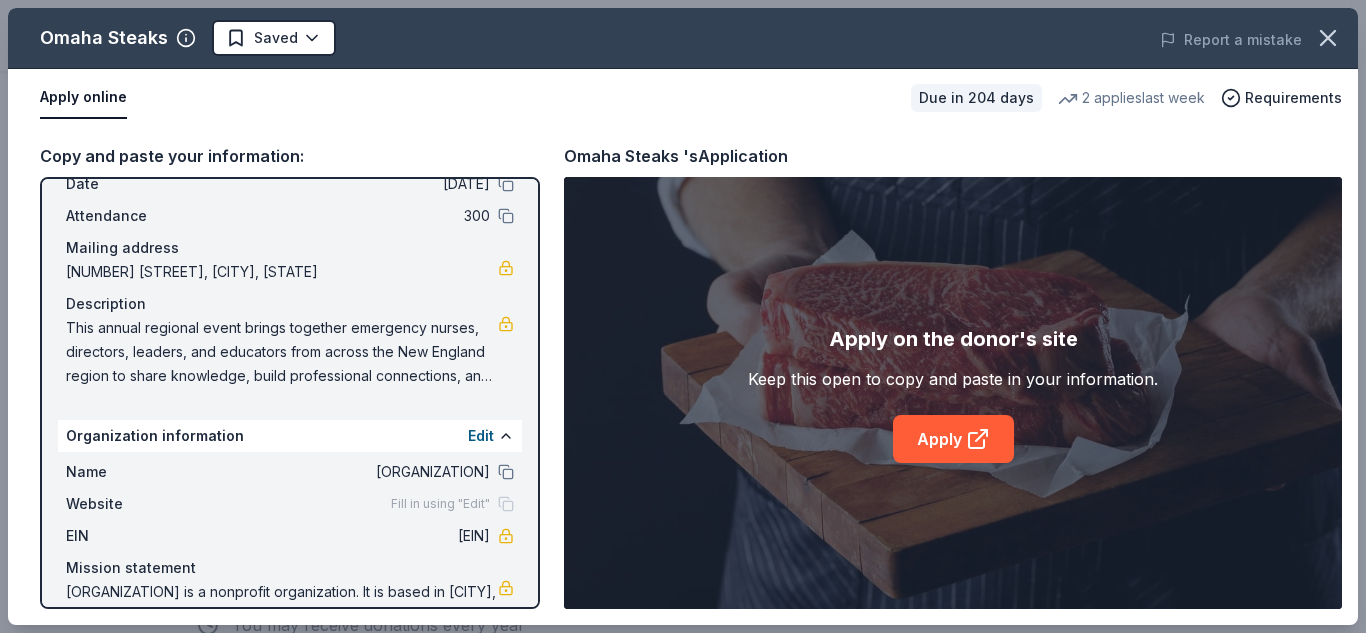 scroll, scrollTop: 140, scrollLeft: 0, axis: vertical 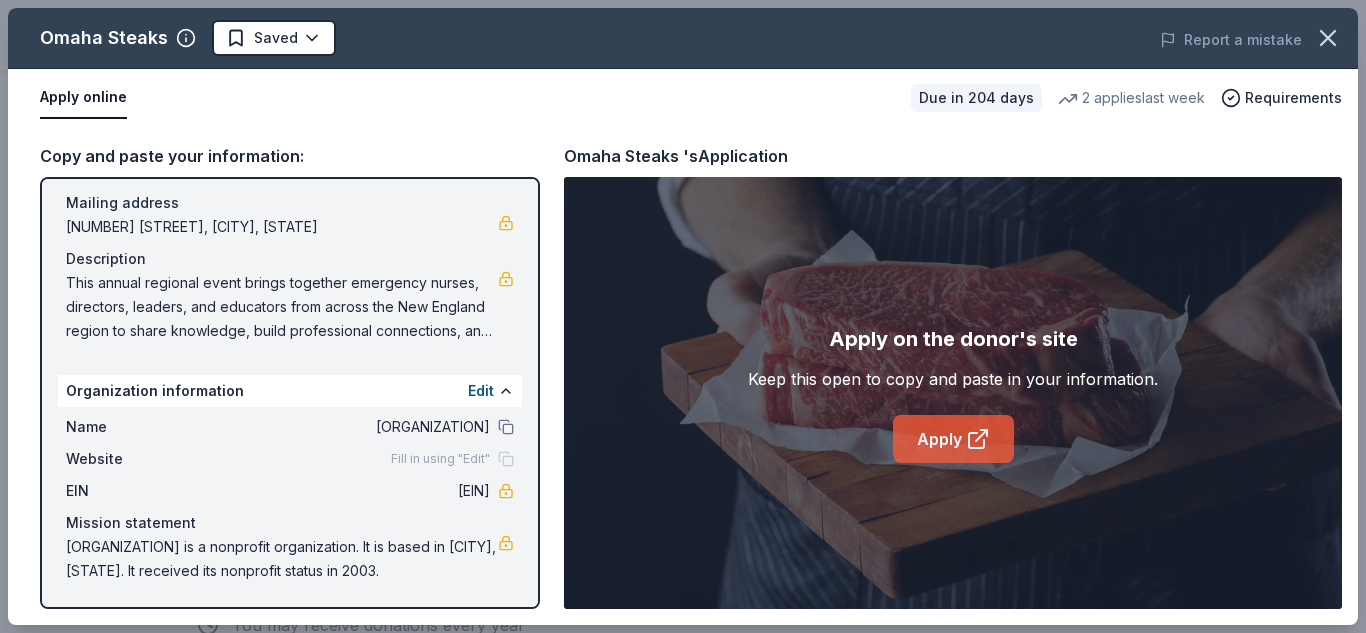 click 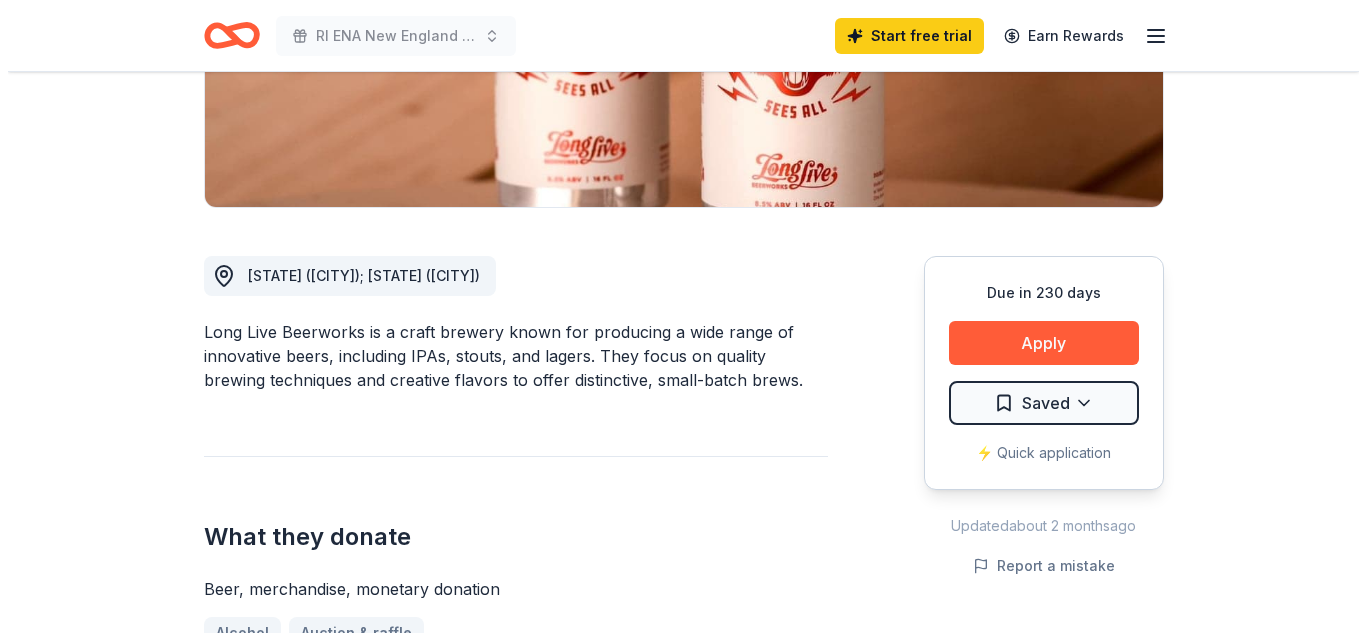 scroll, scrollTop: 400, scrollLeft: 0, axis: vertical 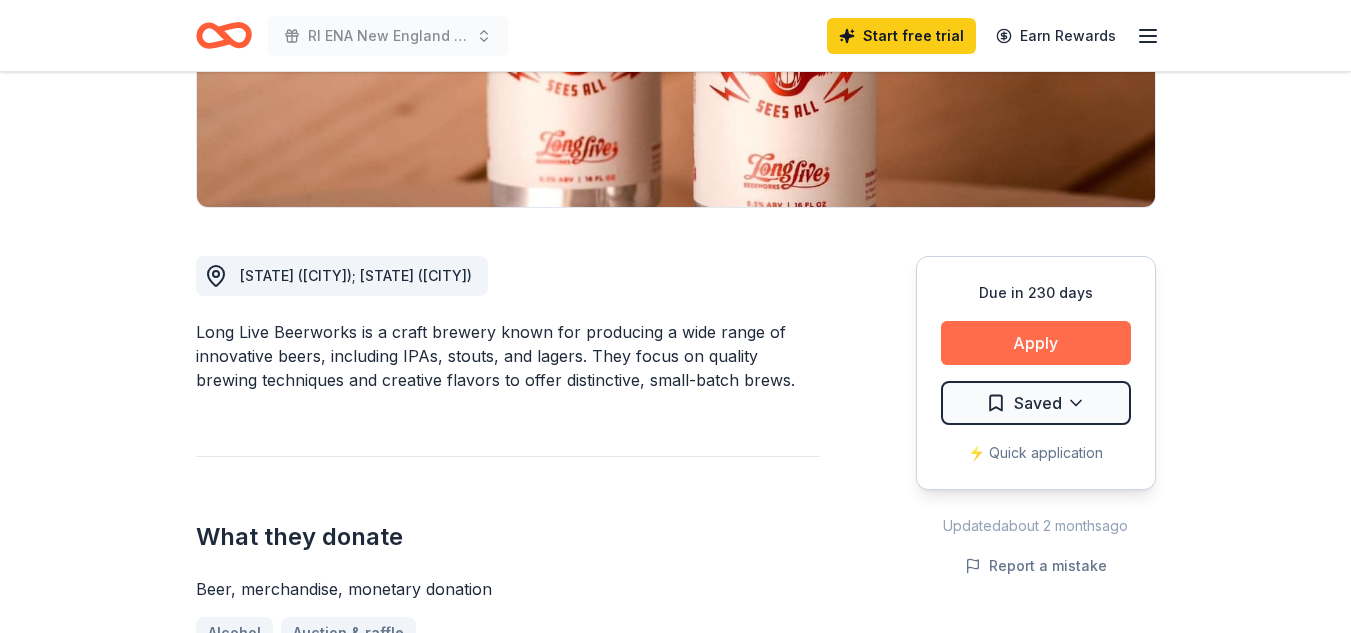 click on "Apply" at bounding box center (1036, 343) 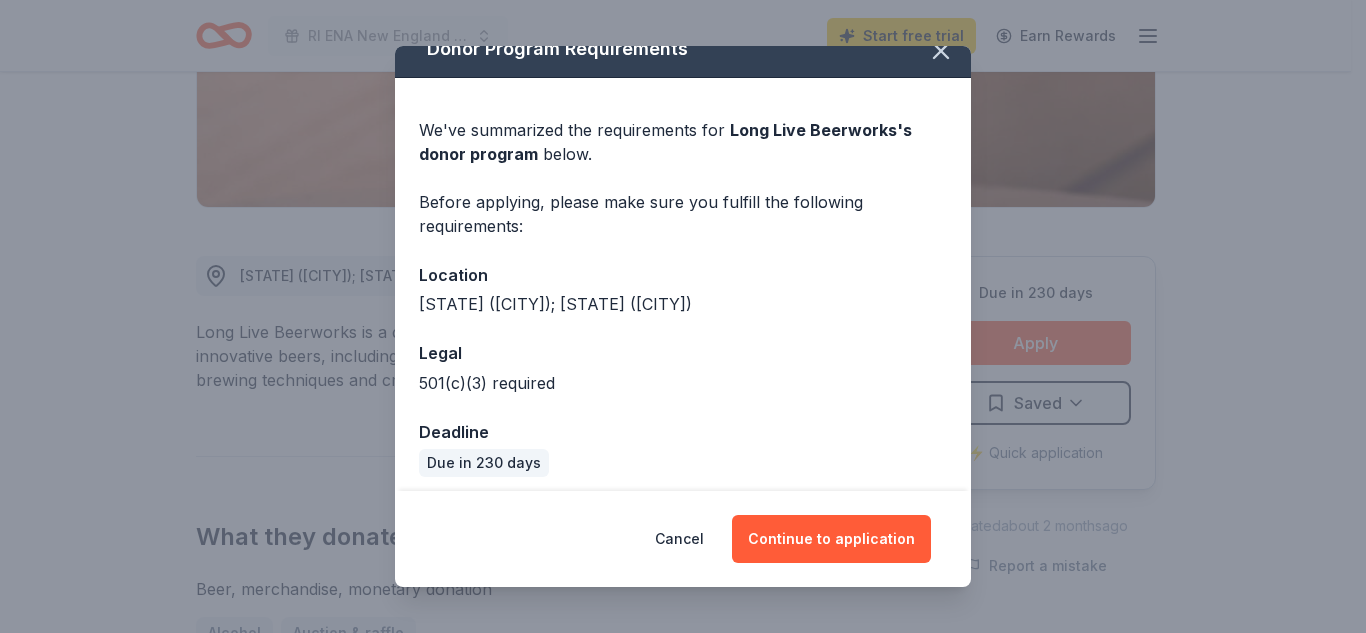 scroll, scrollTop: 35, scrollLeft: 0, axis: vertical 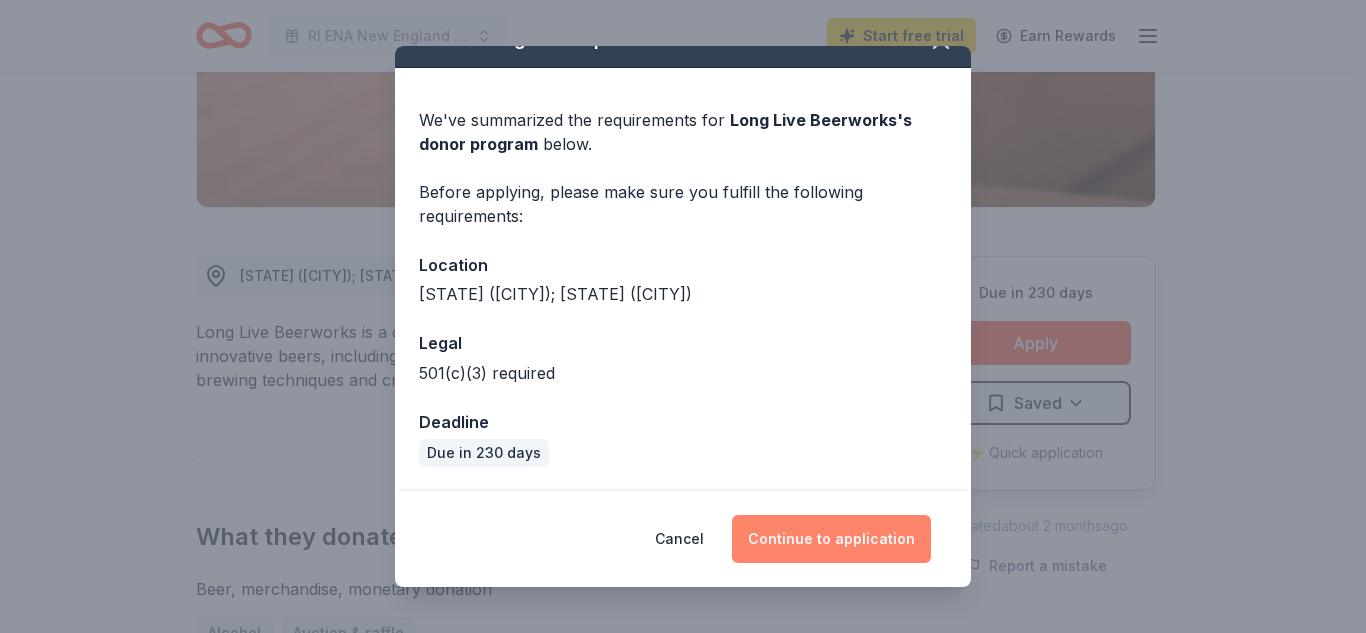 click on "Continue to application" at bounding box center [831, 539] 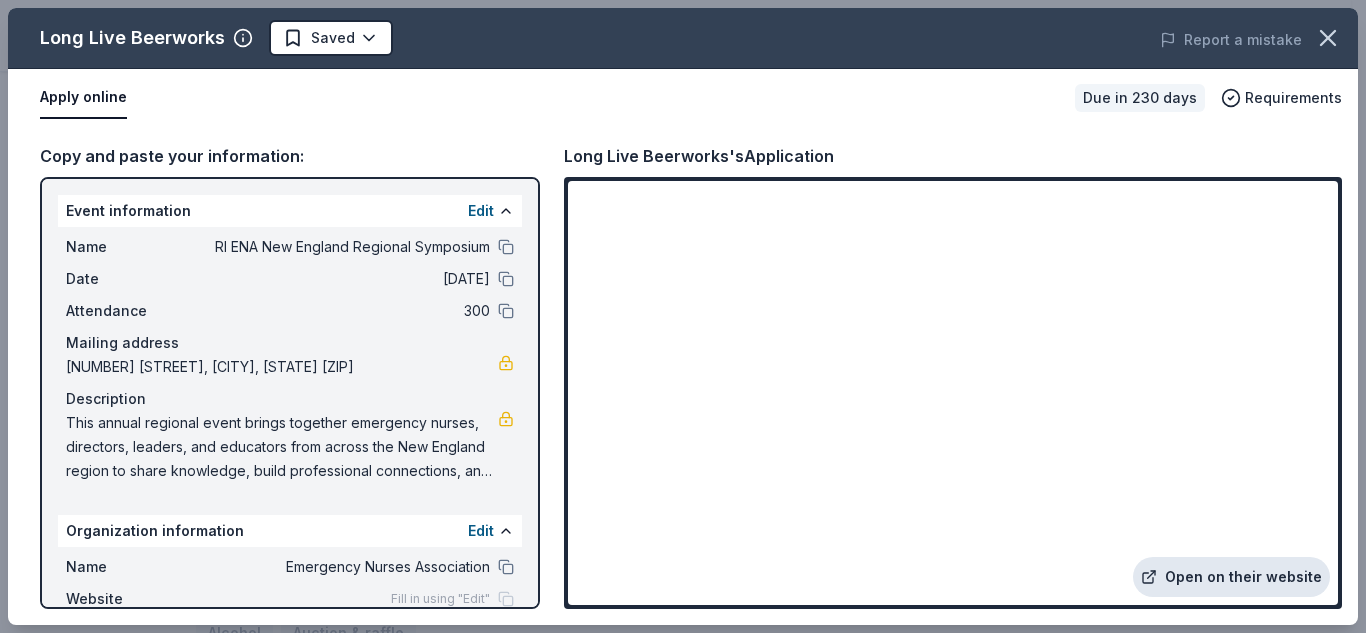 click on "Open on their website" at bounding box center (1231, 577) 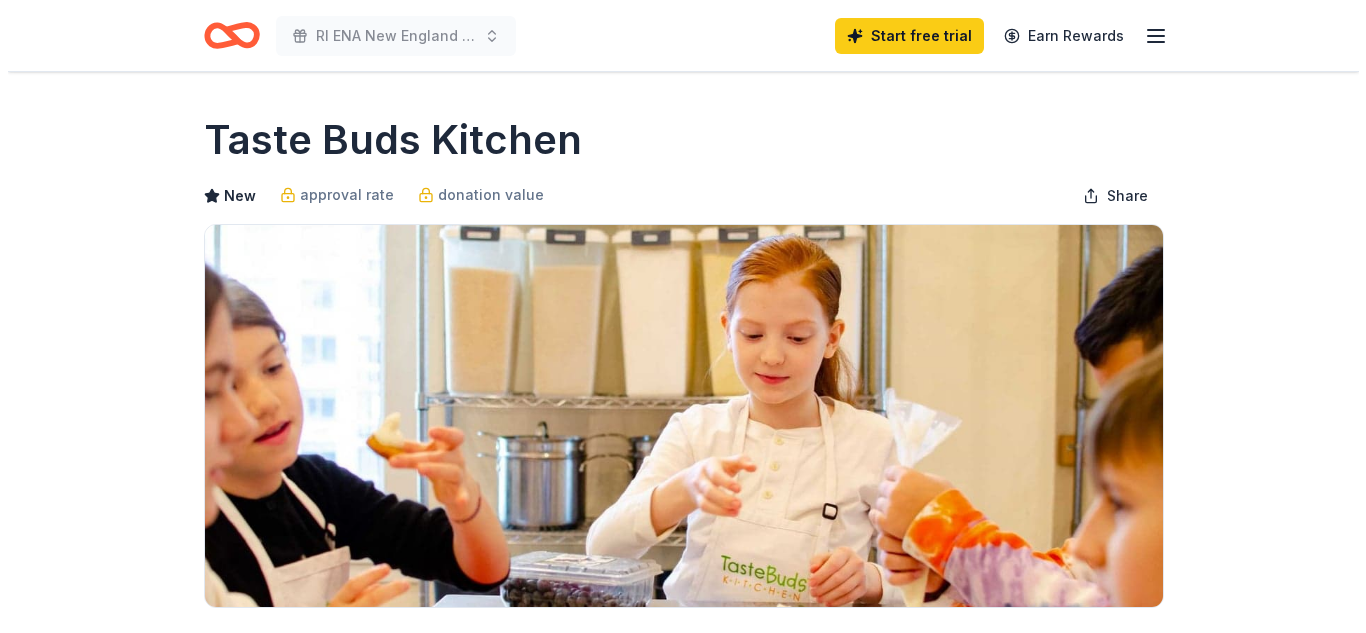 scroll, scrollTop: 400, scrollLeft: 0, axis: vertical 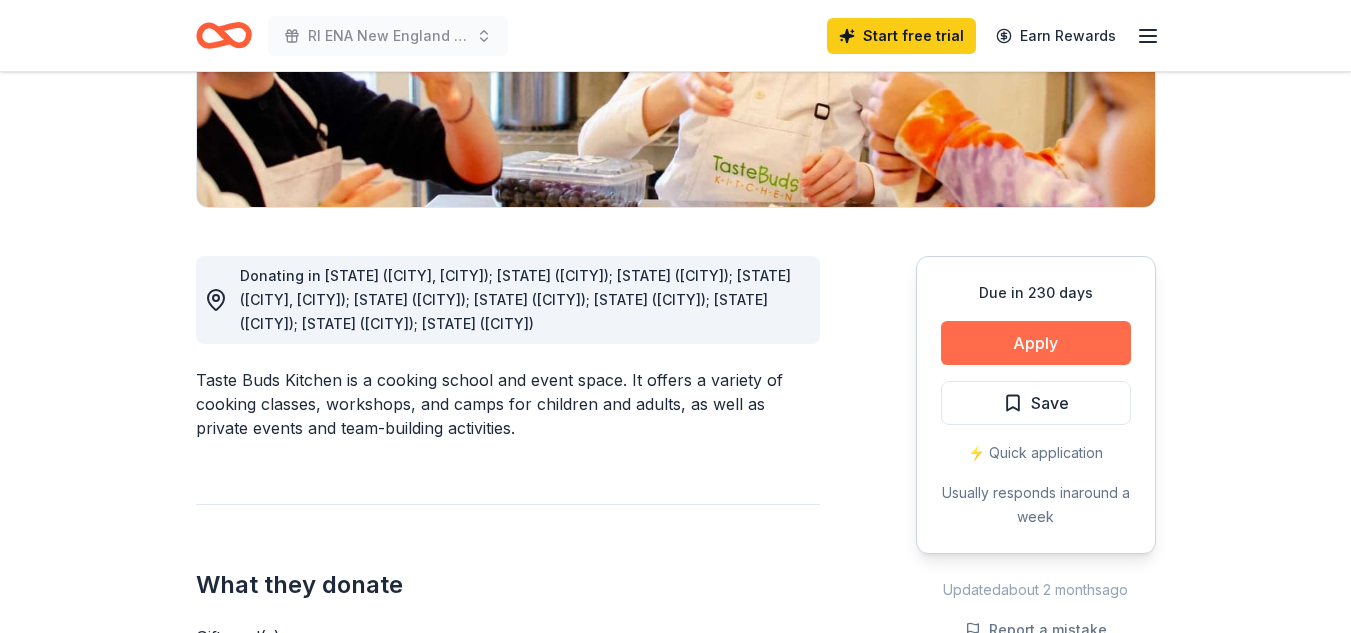 click on "Apply" at bounding box center (1036, 343) 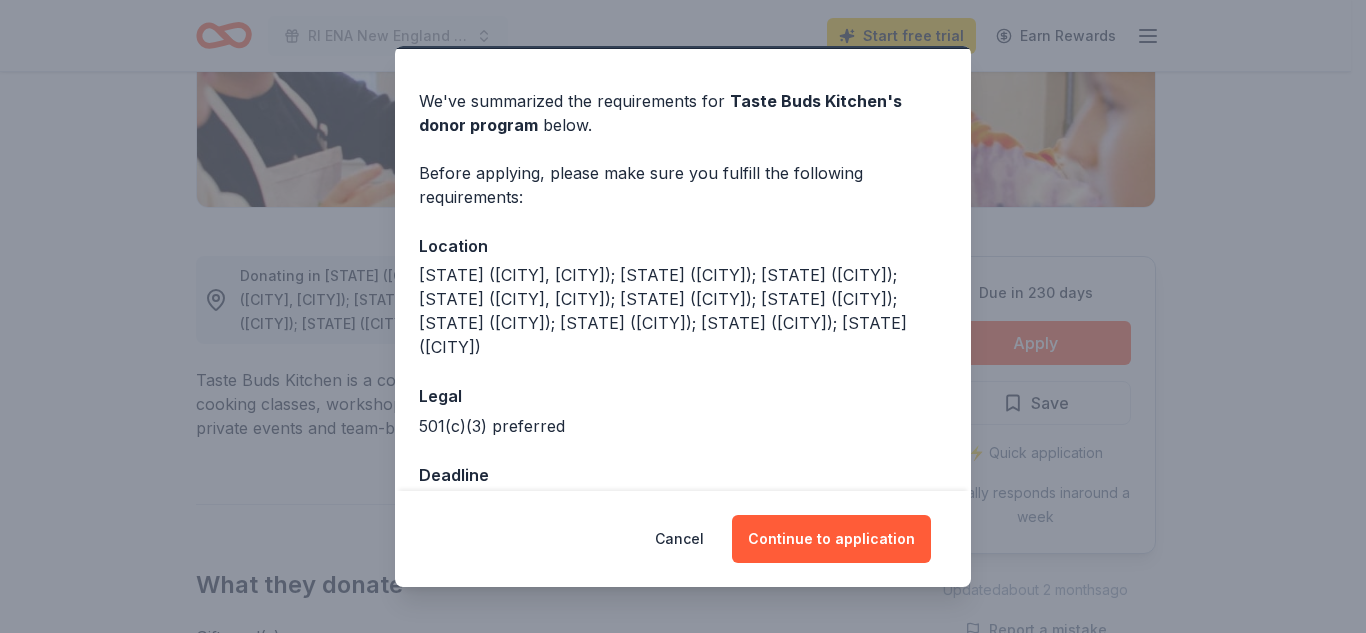 scroll, scrollTop: 83, scrollLeft: 0, axis: vertical 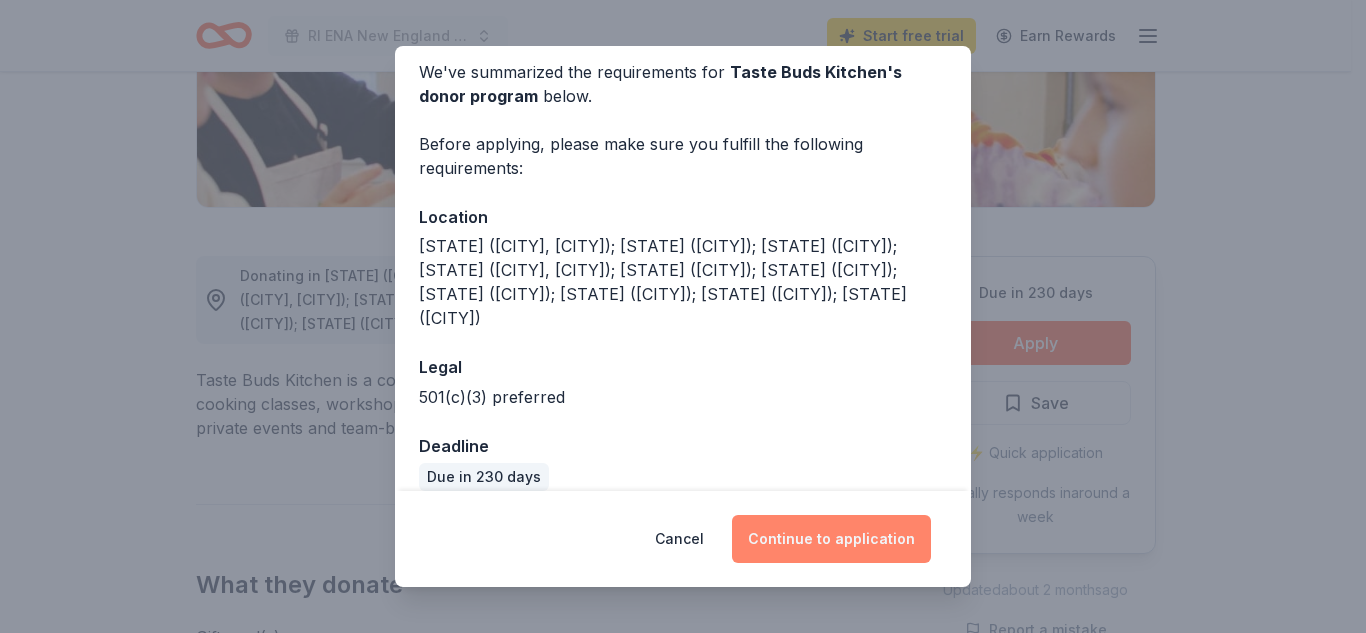 click on "Continue to application" at bounding box center (831, 539) 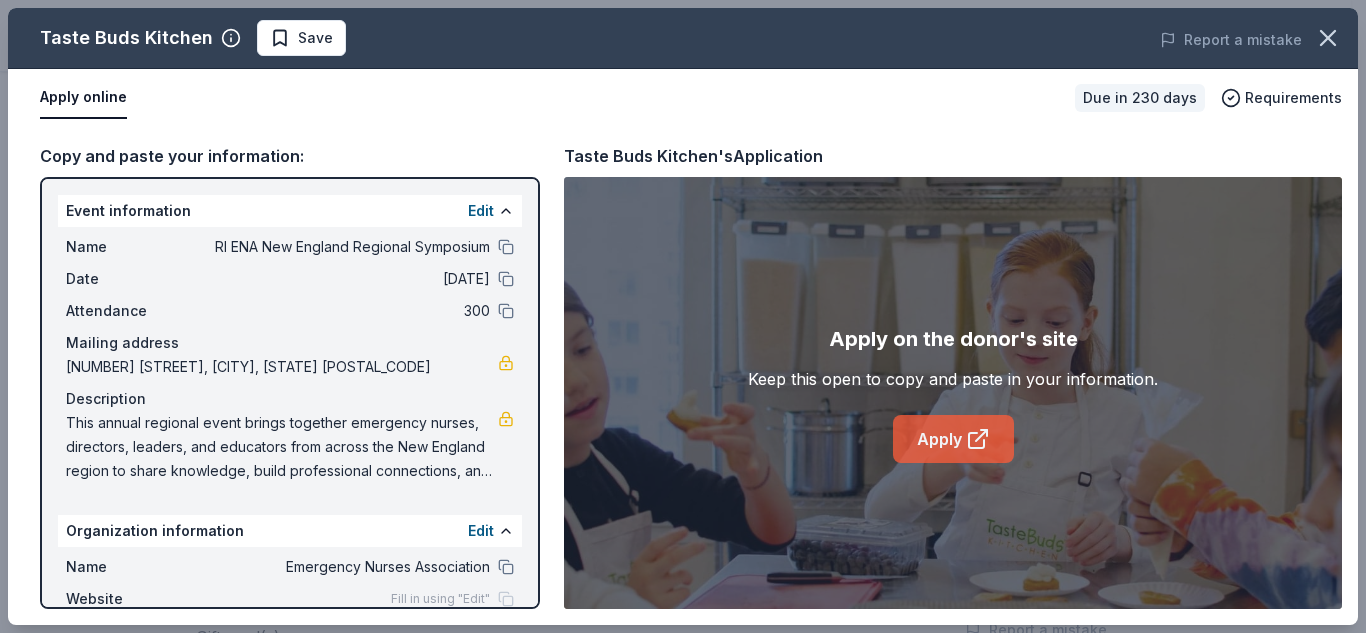 click on "Apply" at bounding box center [953, 439] 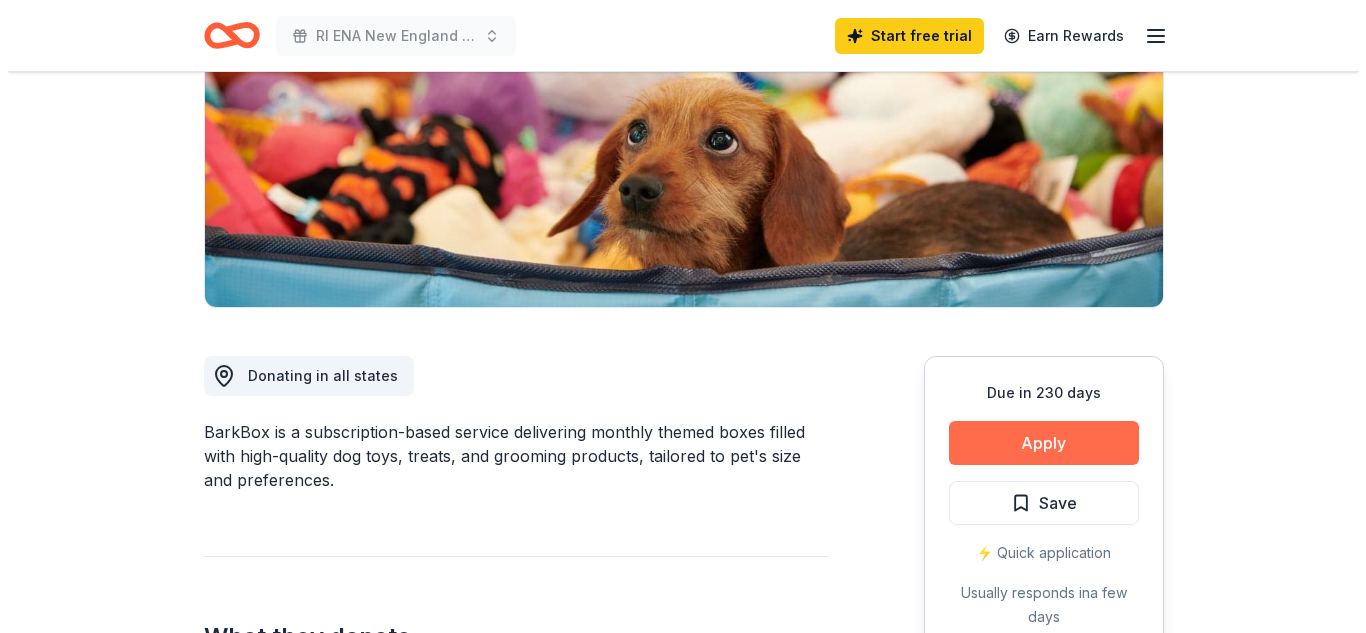 scroll, scrollTop: 300, scrollLeft: 0, axis: vertical 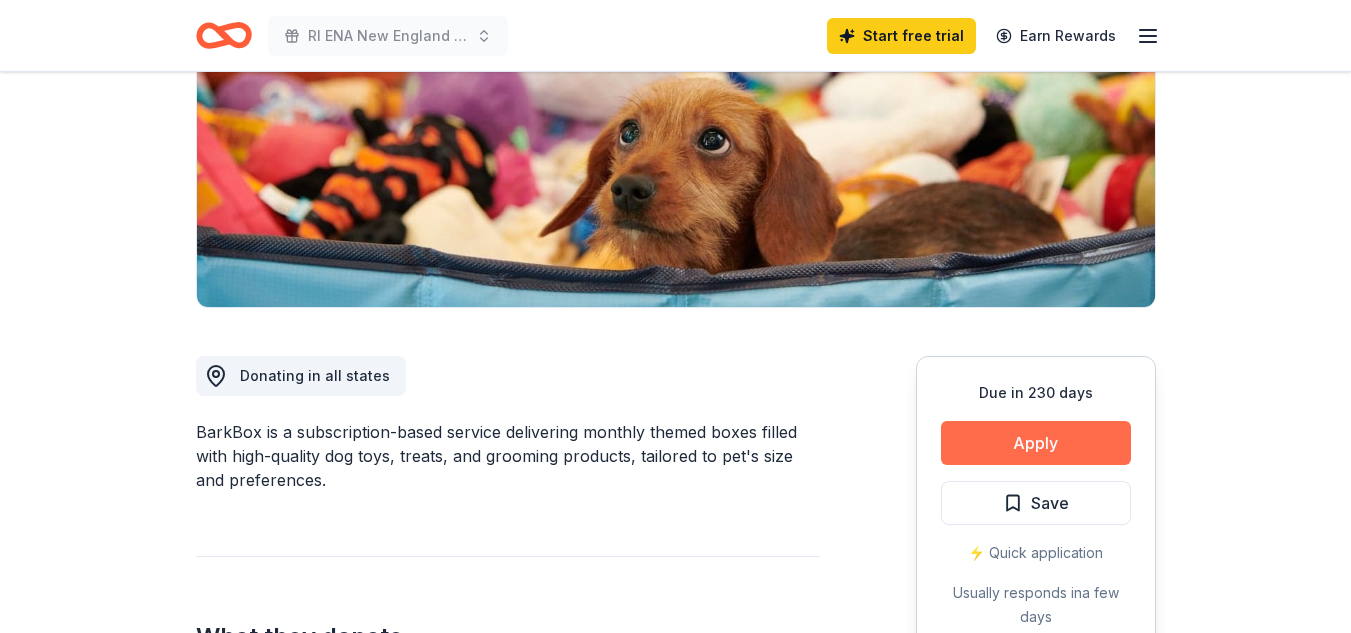 click on "Apply" at bounding box center [1036, 443] 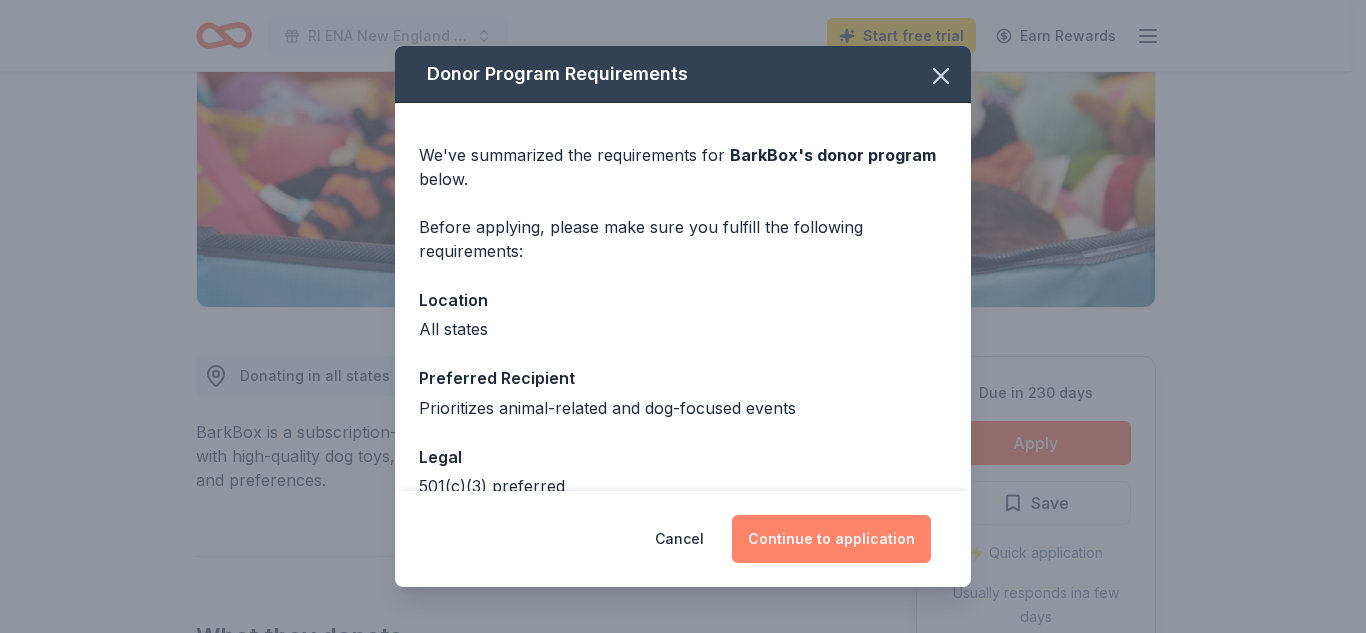 click on "Continue to application" at bounding box center [831, 539] 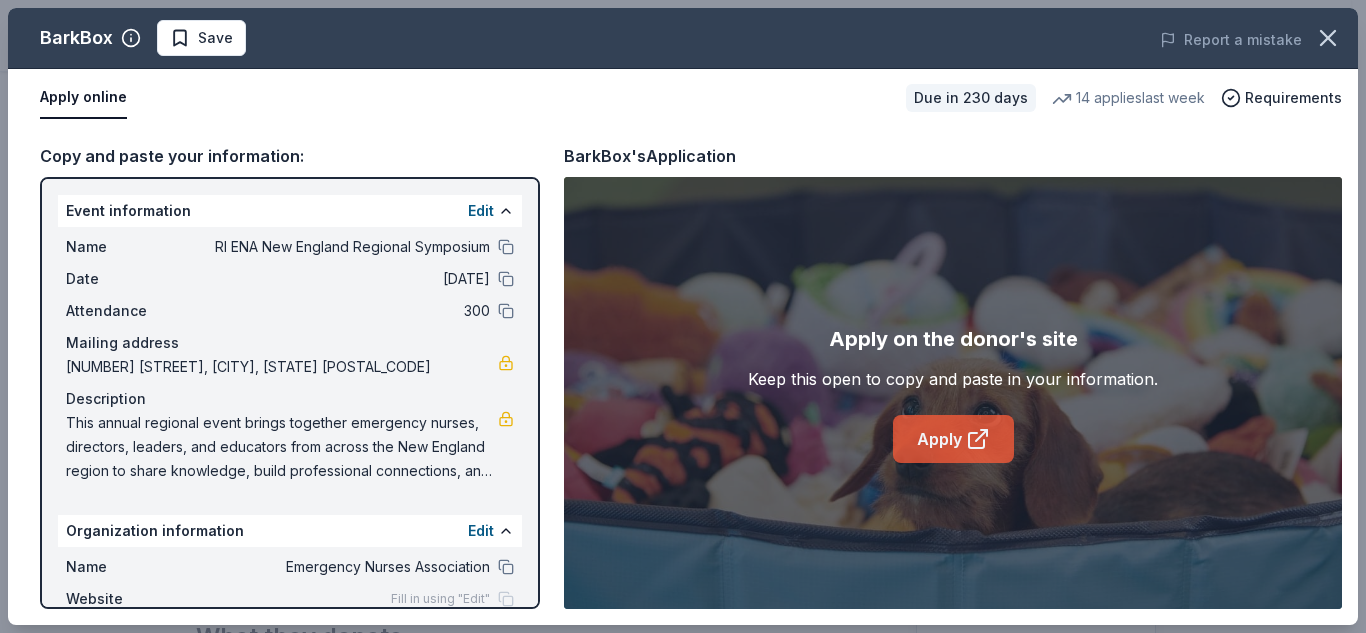 click on "Apply" at bounding box center [953, 439] 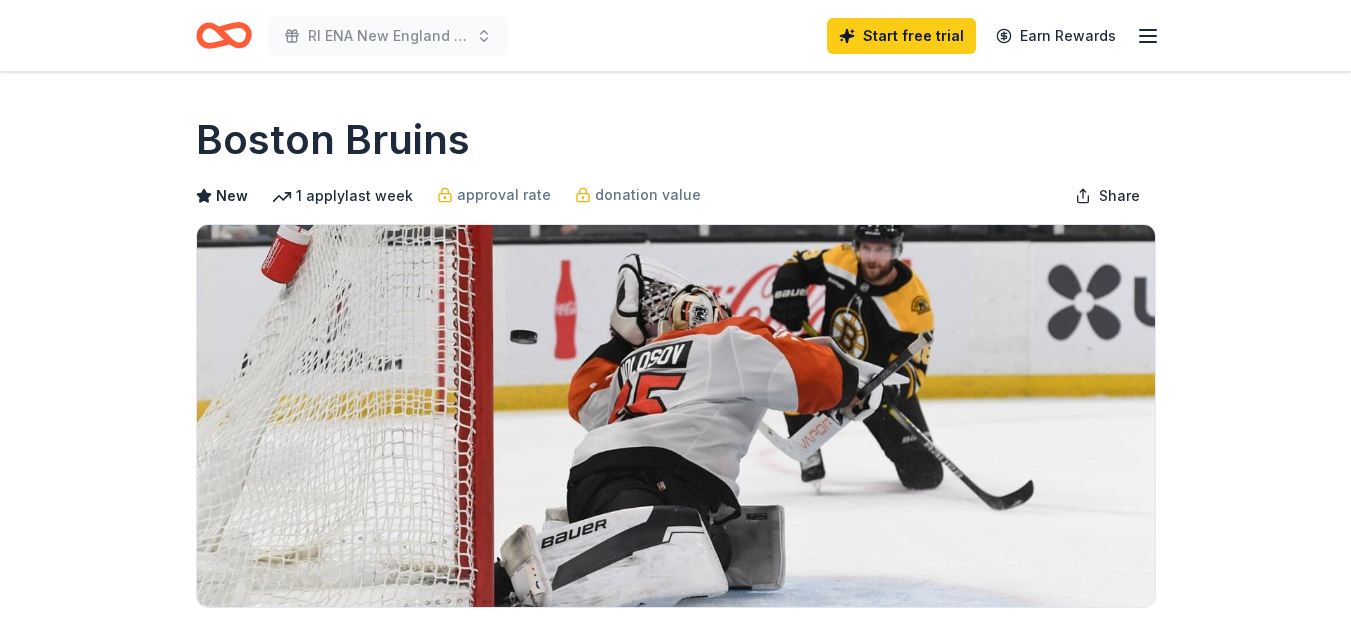 click on "Apply" at bounding box center [1036, 743] 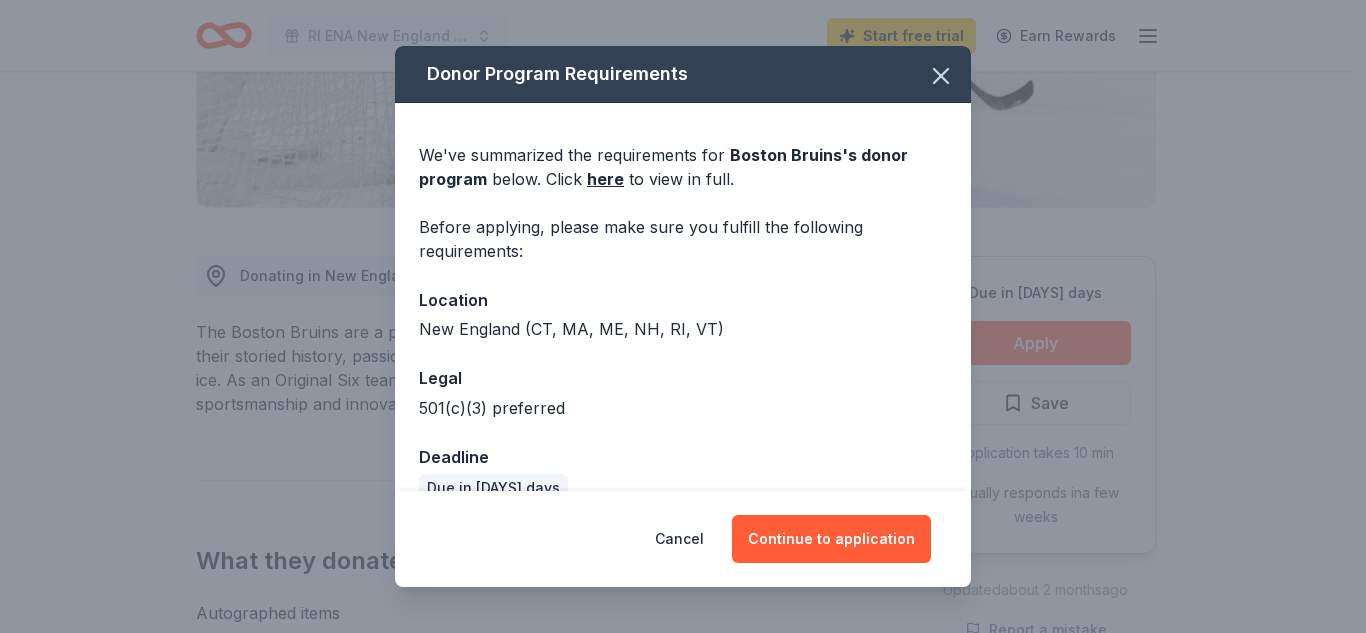 scroll, scrollTop: 400, scrollLeft: 0, axis: vertical 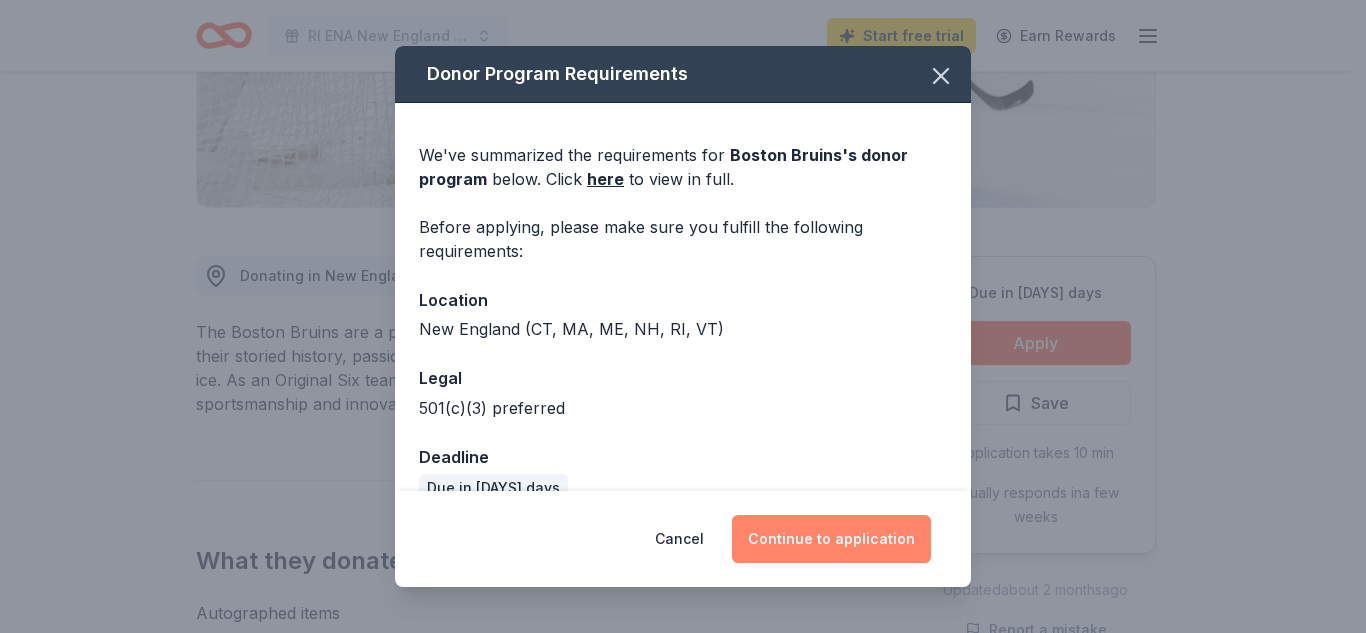 click on "Continue to application" at bounding box center [831, 539] 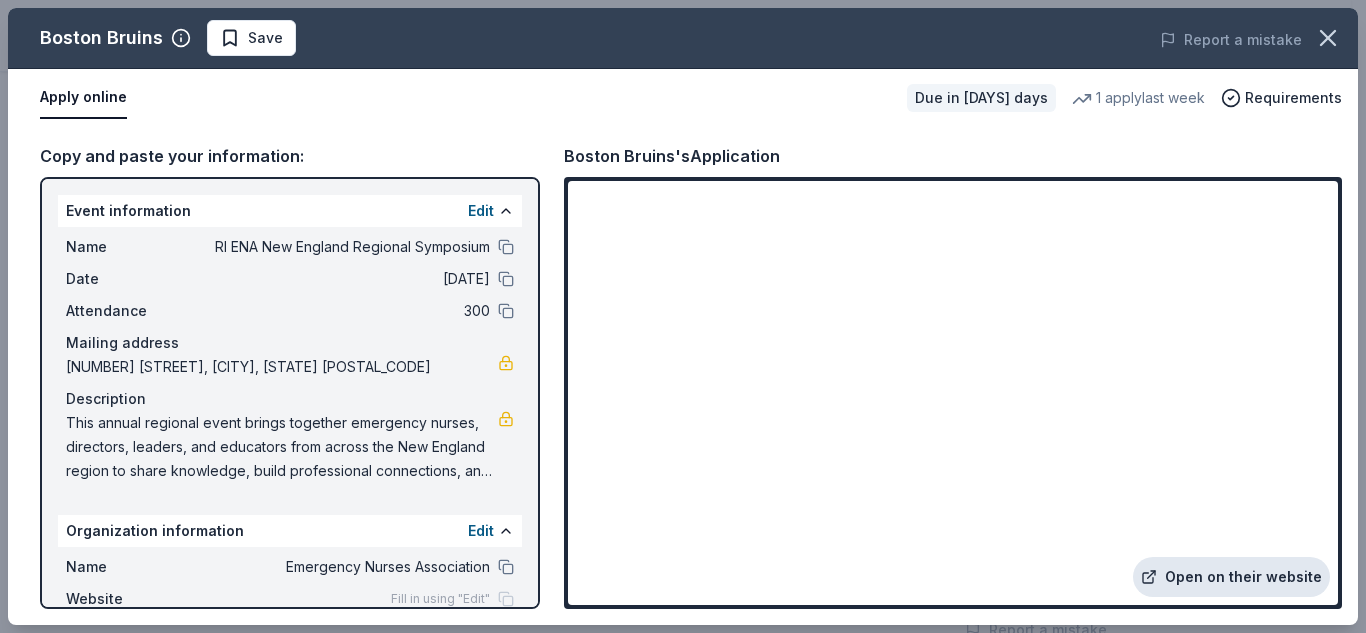 click on "Open on their website" at bounding box center (1231, 577) 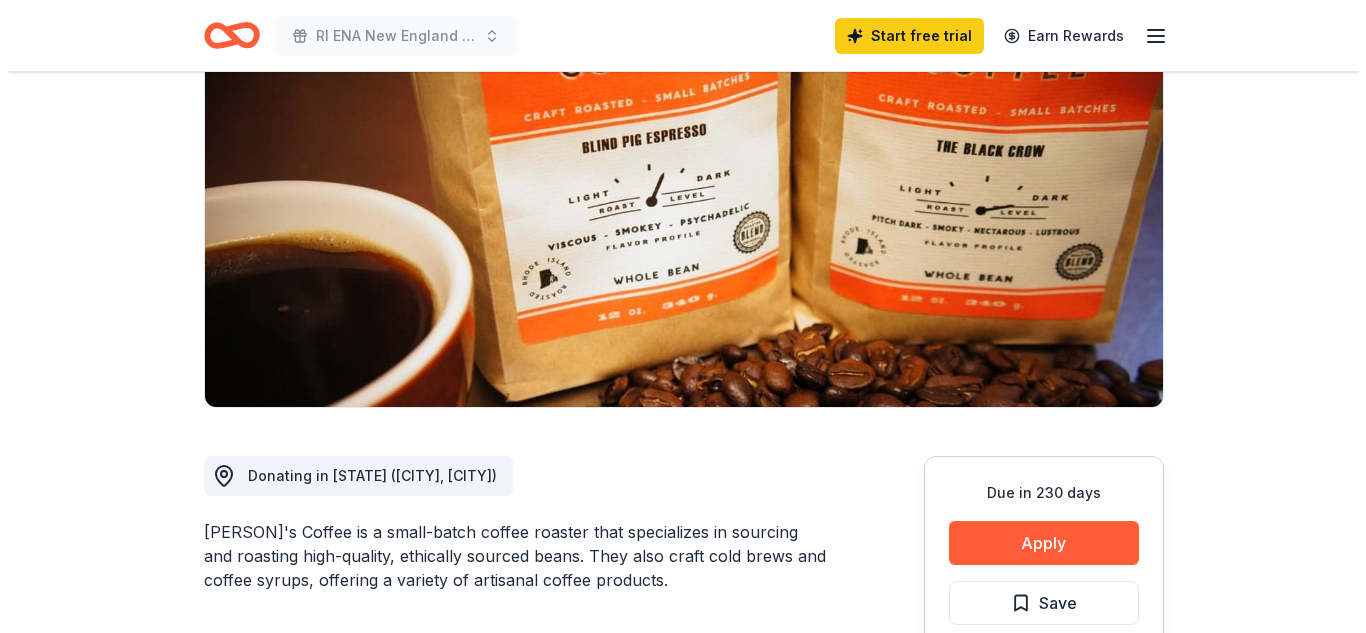 scroll, scrollTop: 200, scrollLeft: 0, axis: vertical 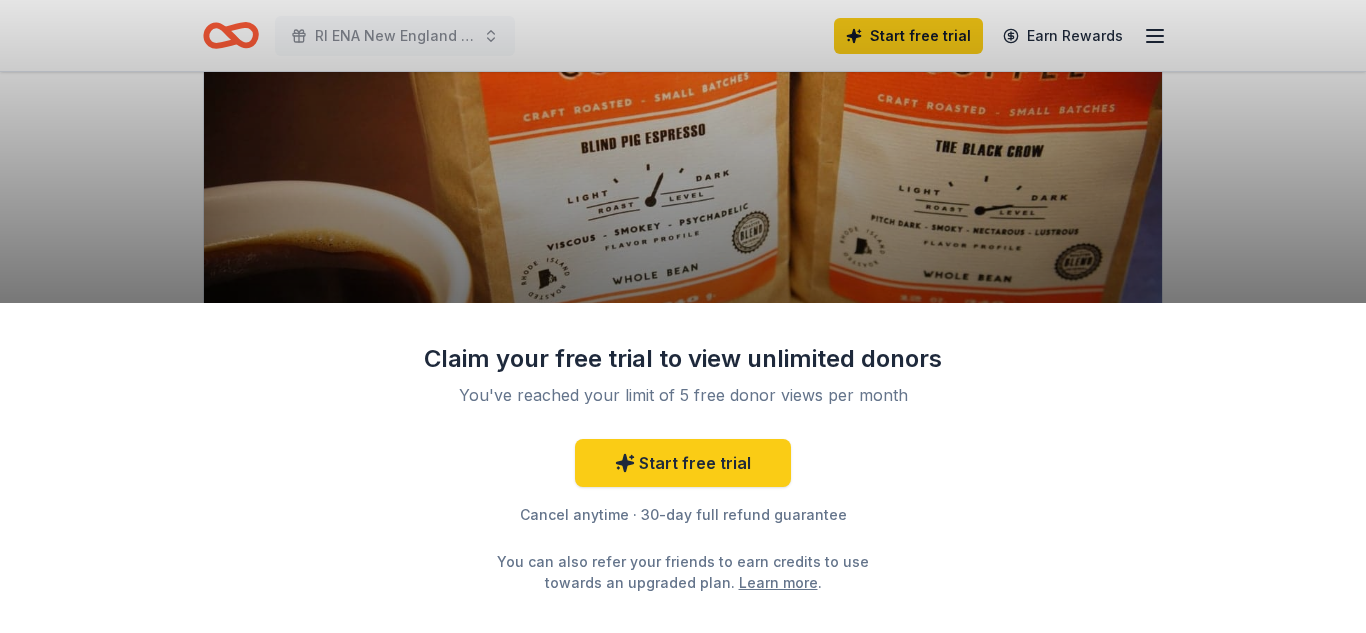 click on "Claim your free trial to view unlimited donors You've reached your limit of 5 free donor views per month Start free  trial Cancel anytime · 30-day full refund guarantee You can also refer your friends to earn credits to use towards an upgraded plan.   Learn more ." at bounding box center (683, 468) 